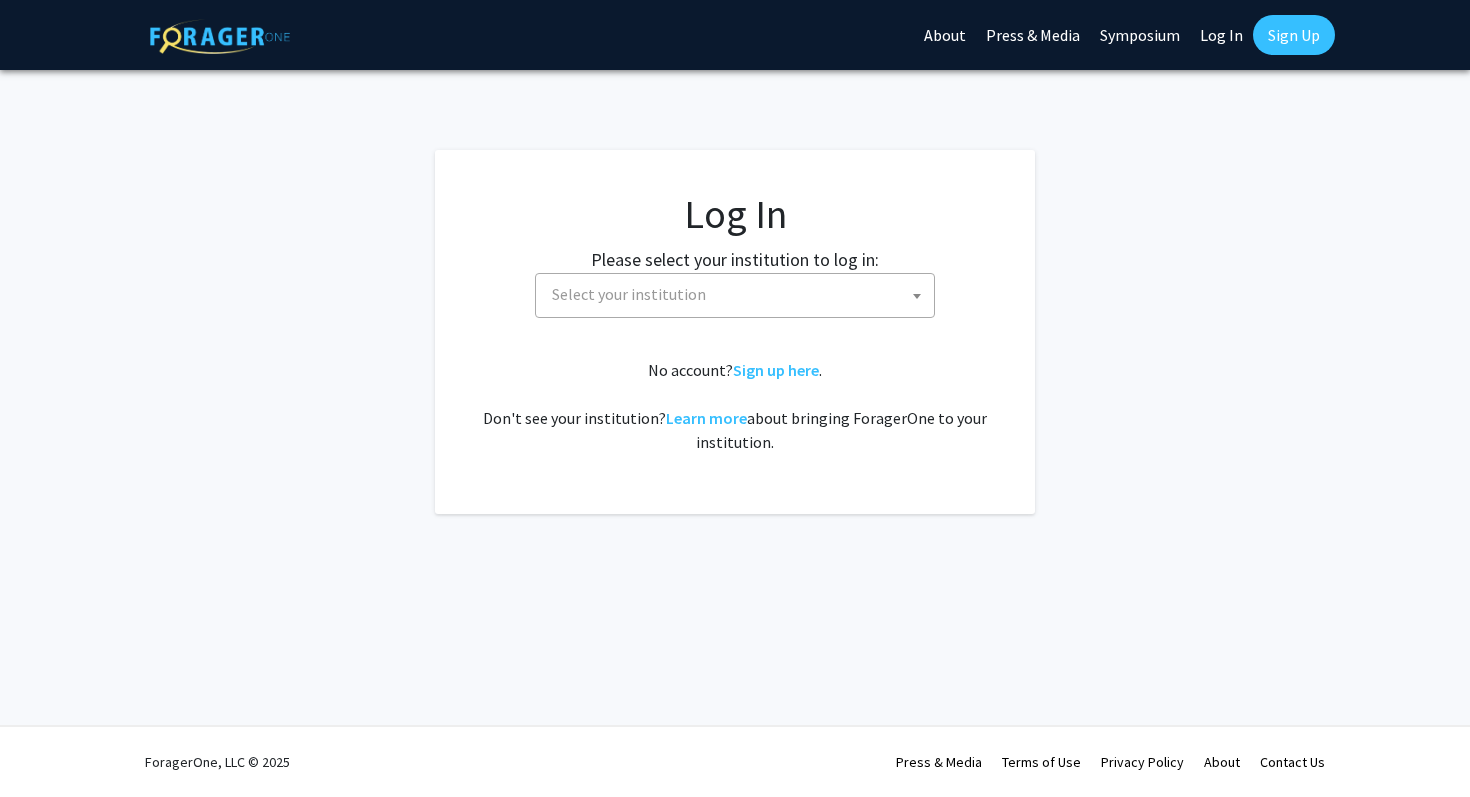 scroll, scrollTop: 0, scrollLeft: 0, axis: both 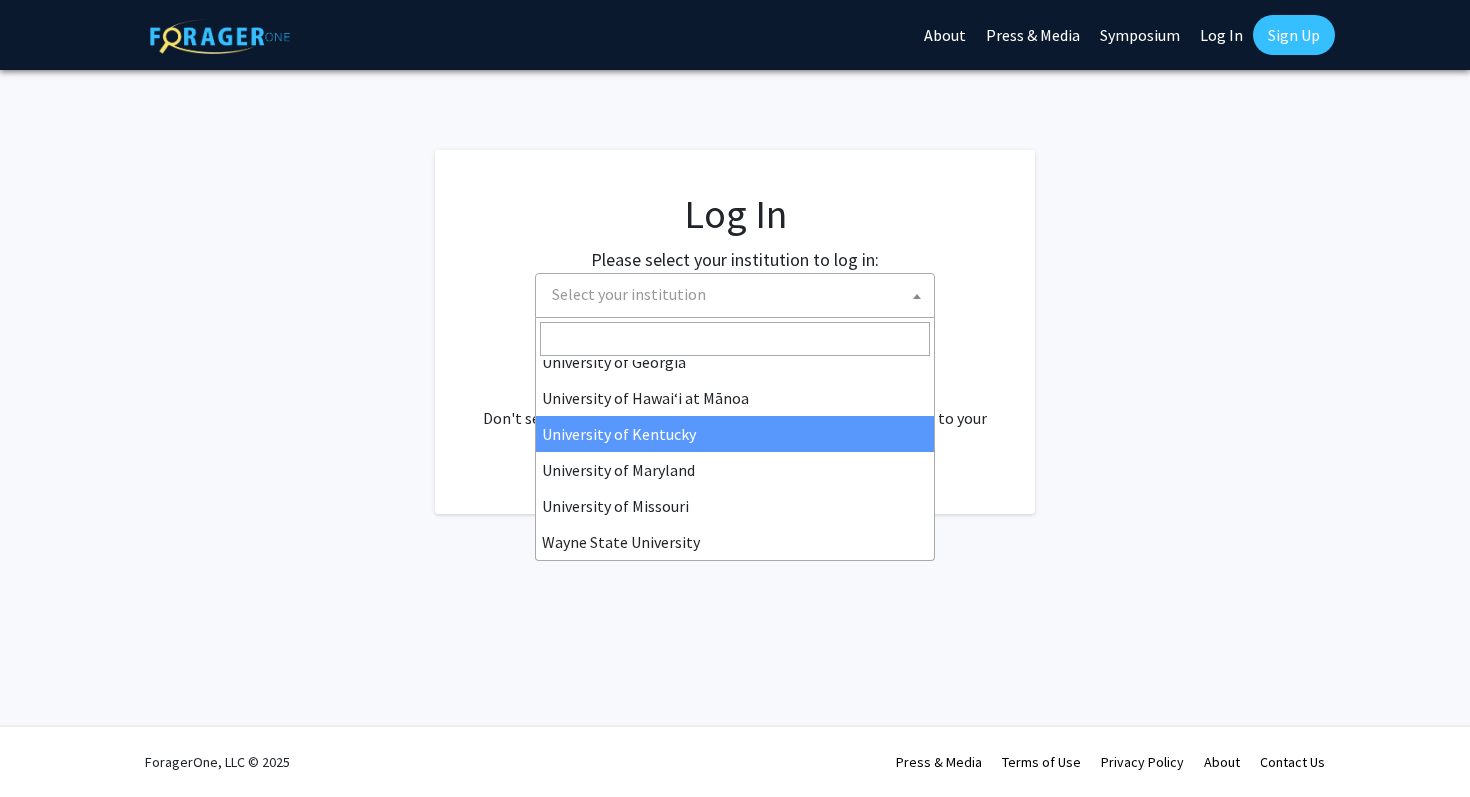 select on "13" 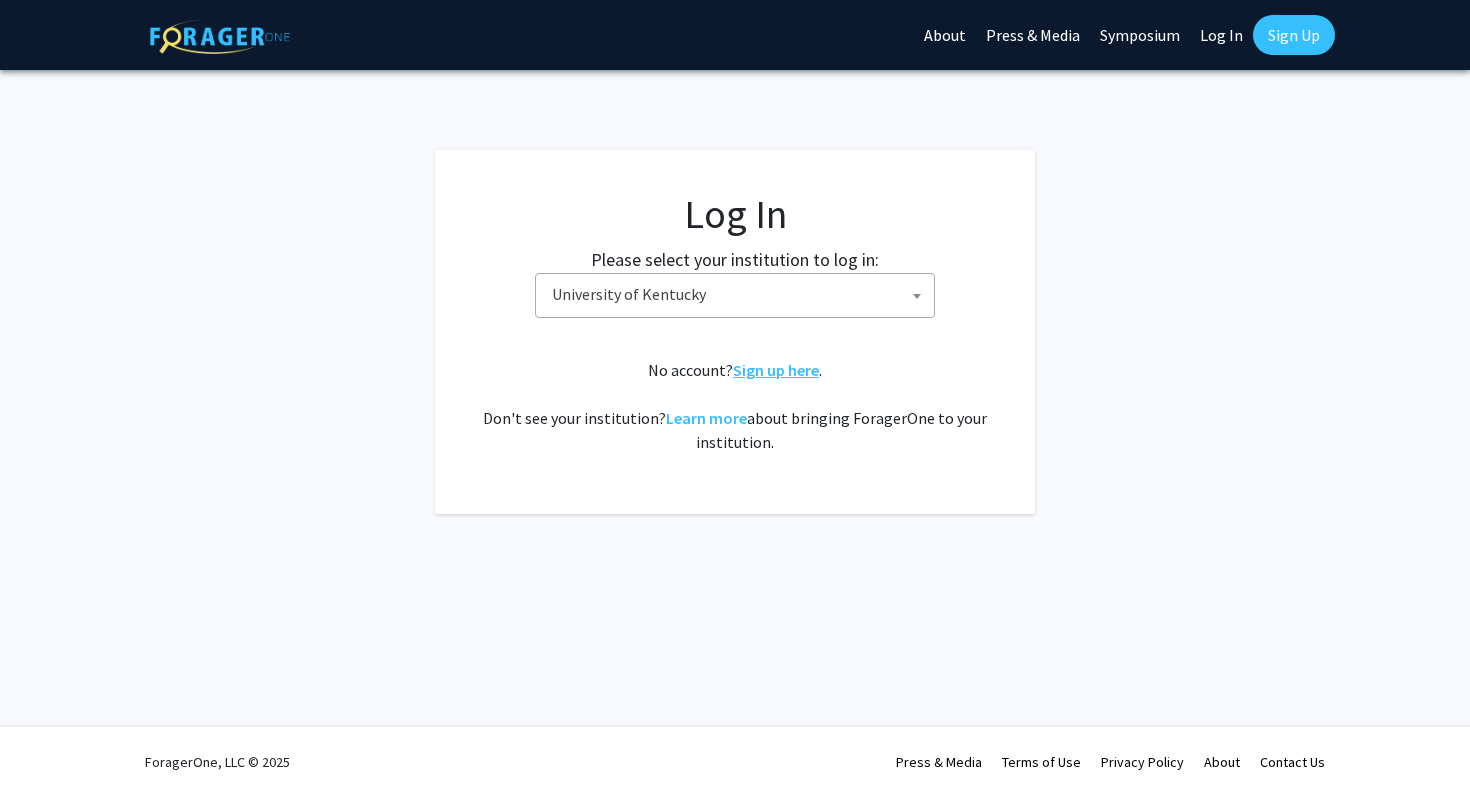 click on "Sign up here" 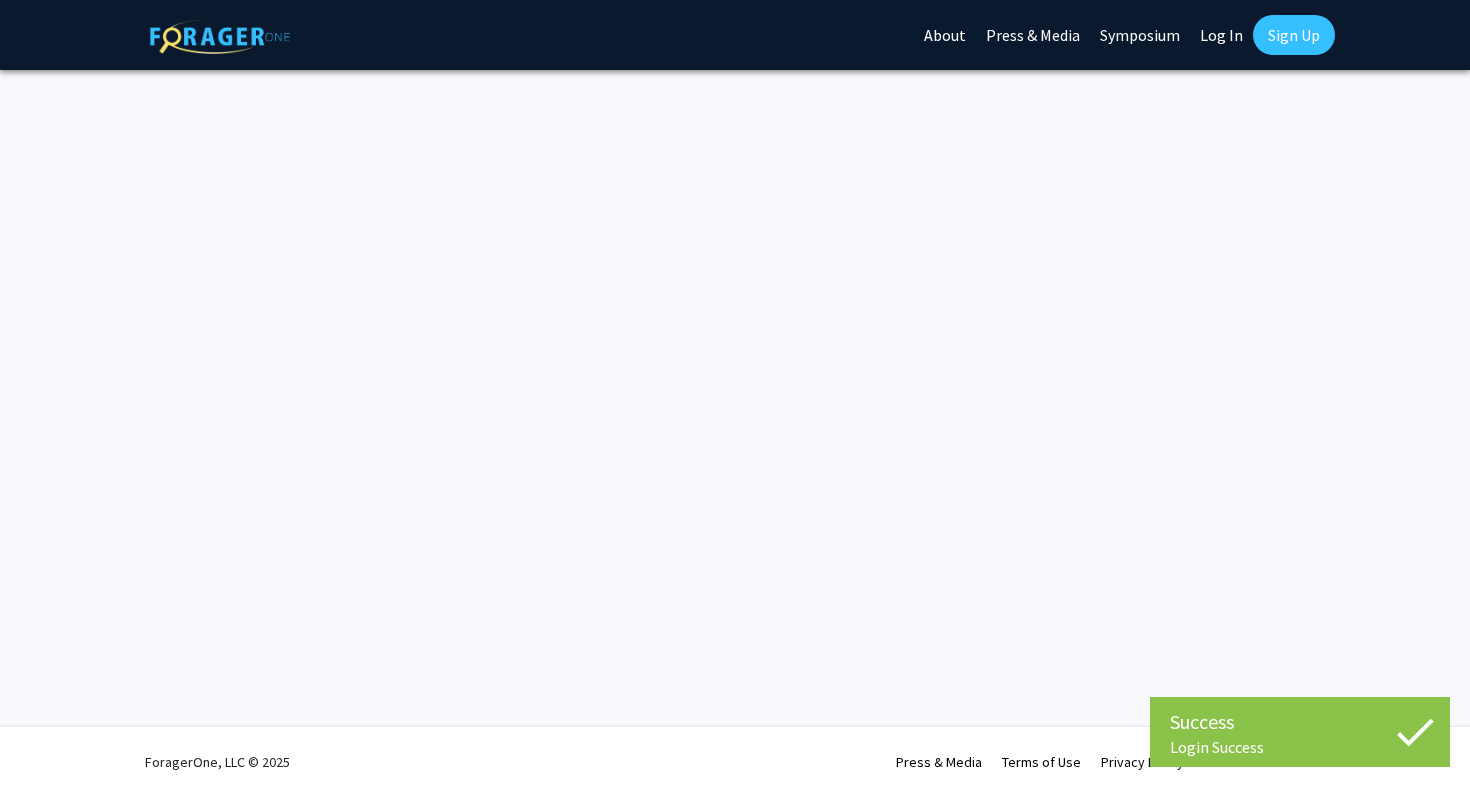 scroll, scrollTop: 0, scrollLeft: 0, axis: both 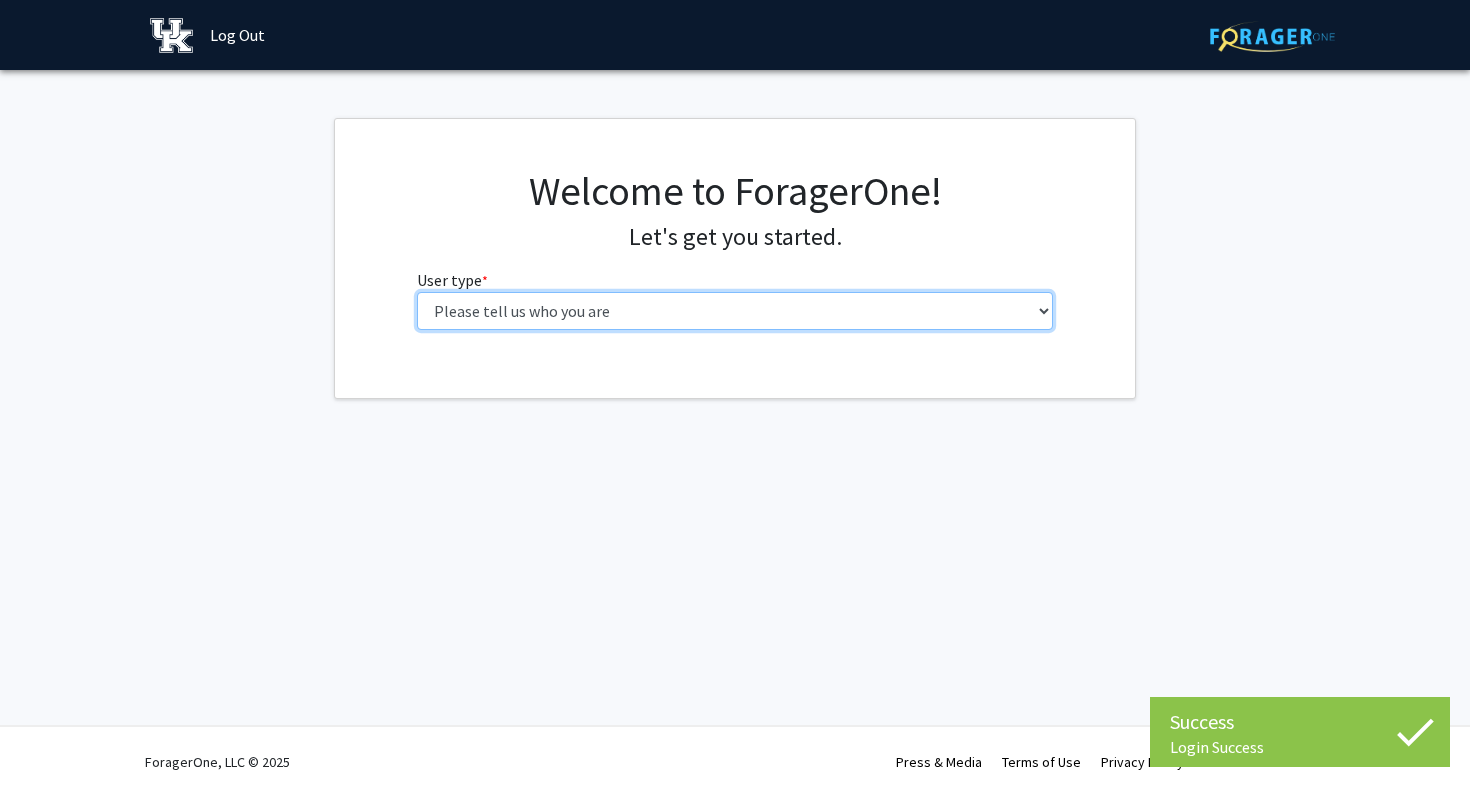click on "Please tell us who you are  Undergraduate Student   Master's Student   Doctoral Candidate (PhD, MD, DMD, PharmD, etc.)   Postdoctoral Researcher / Research Staff / Medical Resident / Medical Fellow   Faculty   Administrative Staff" at bounding box center [735, 311] 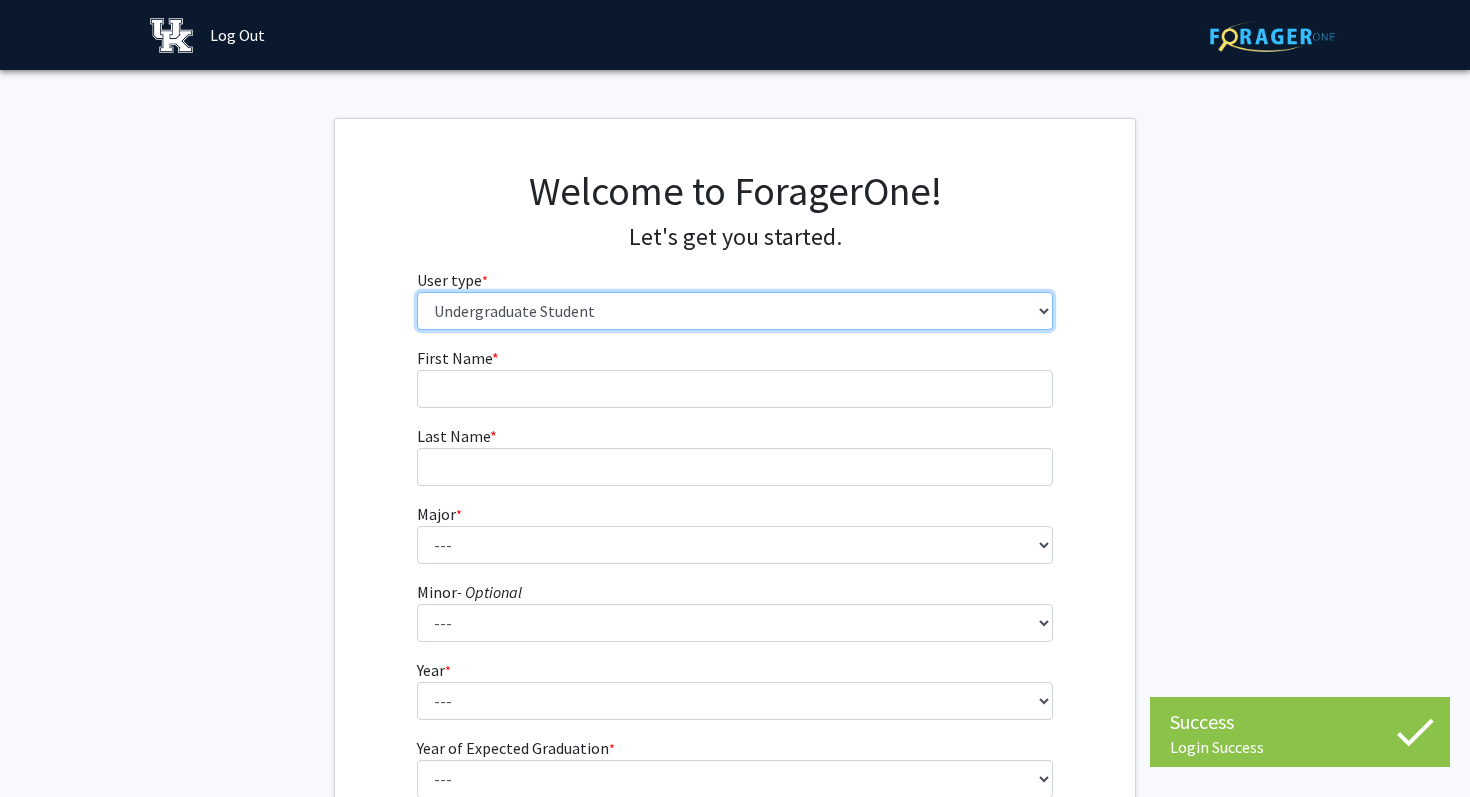 click on "Please tell us who you are  Undergraduate Student   Master's Student   Doctoral Candidate (PhD, MD, DMD, PharmD, etc.)   Postdoctoral Researcher / Research Staff / Medical Resident / Medical Fellow   Faculty   Administrative Staff" at bounding box center (735, 311) 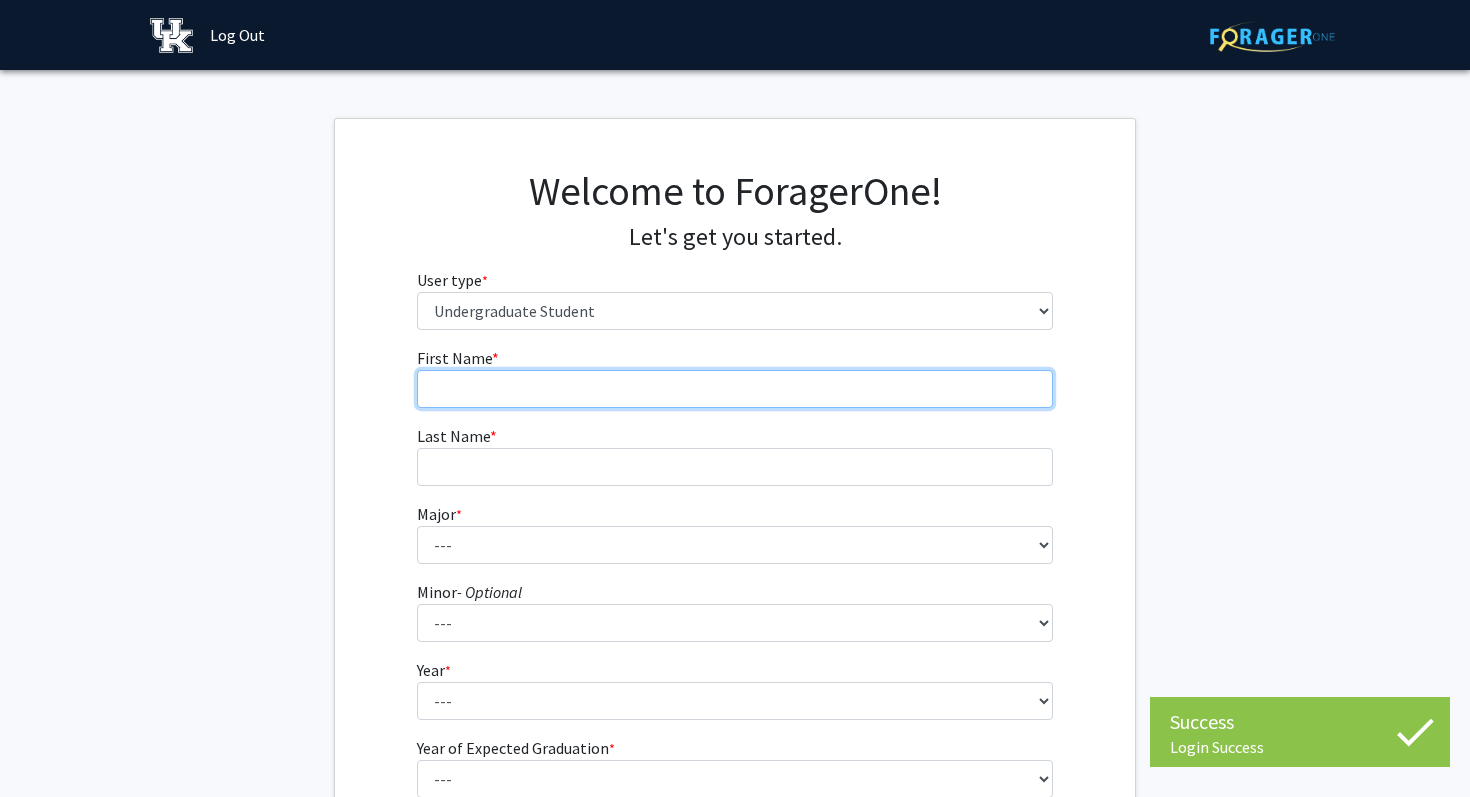 click on "First Name * required" at bounding box center [735, 389] 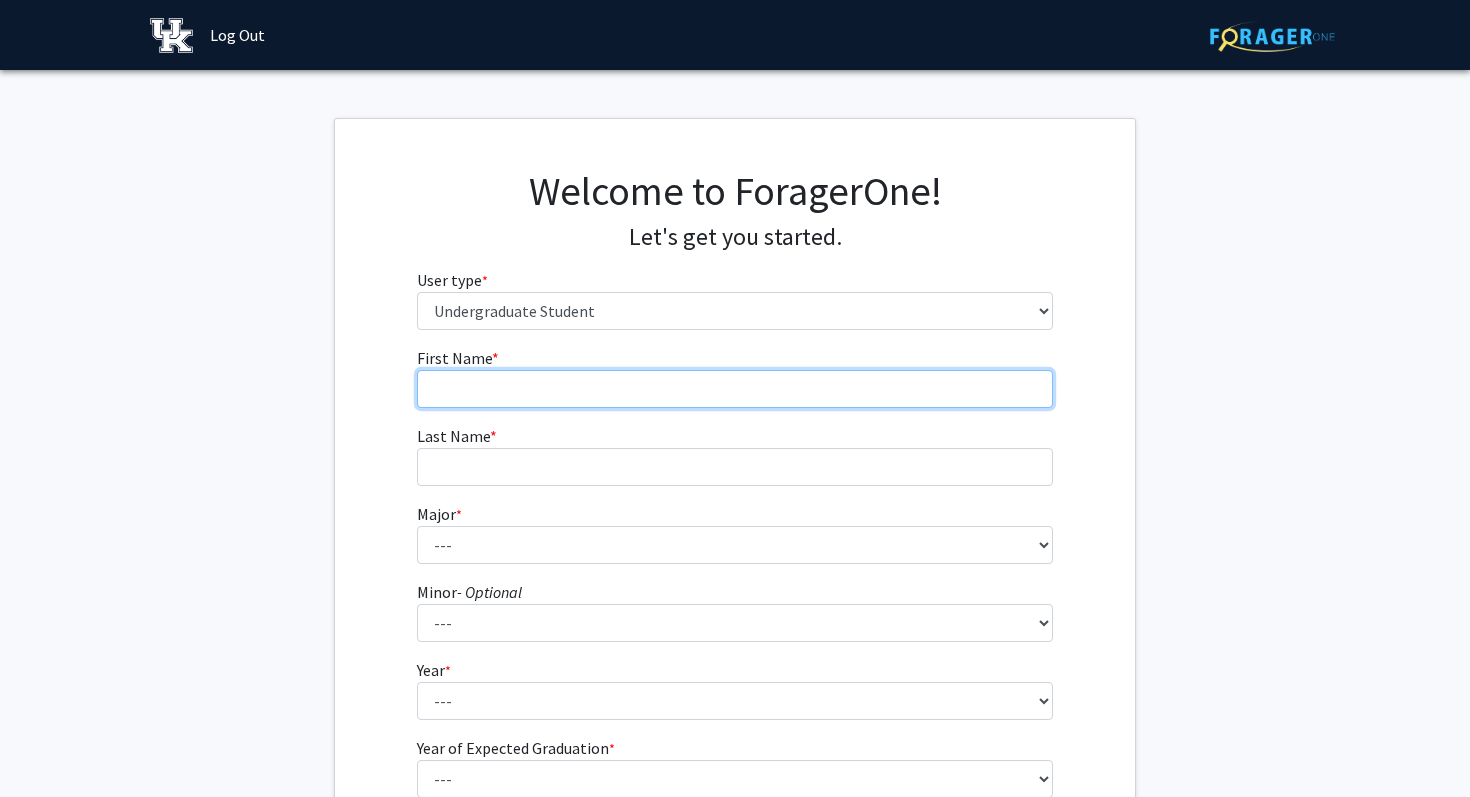 type on "Ayaan" 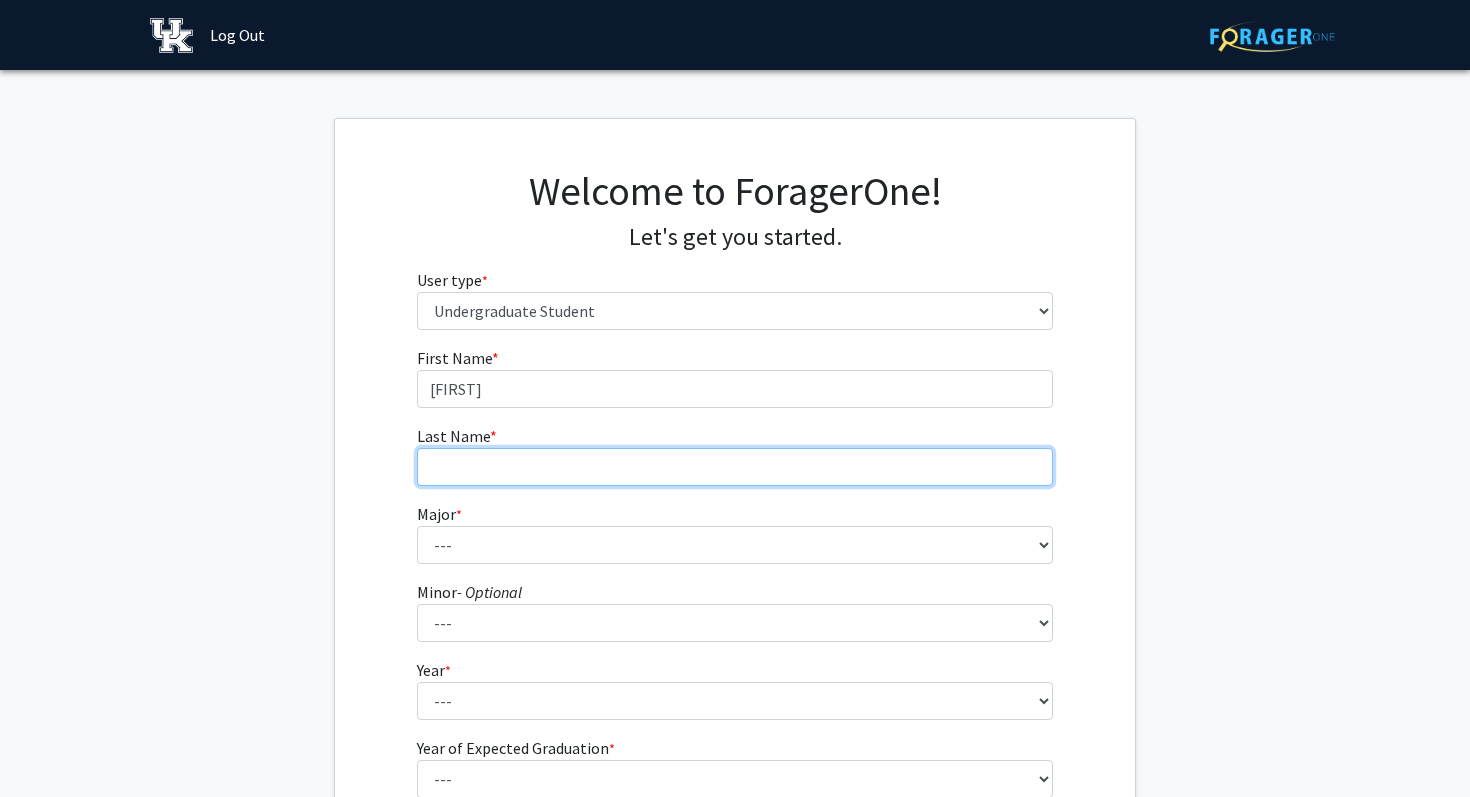 type on "Arain" 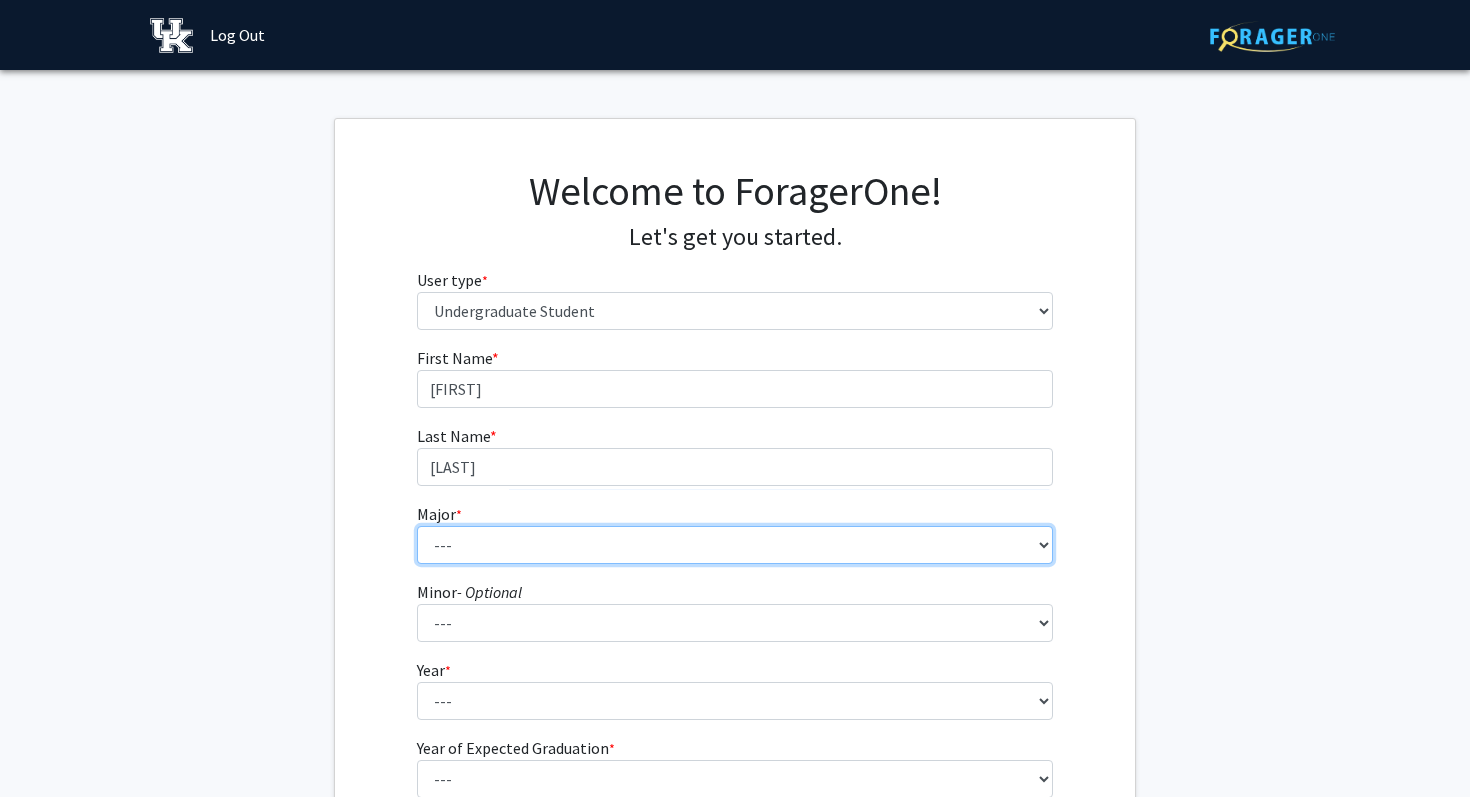 click on "---  Accounting   Aerospace Engineering   African American & Africana Studies   Agricultural and Medical Biotechnology   Agricultural Economics   Agriculture   Animal Sciences   Anthropology   Appalachian Studies Certificate   Architecture   Art Education   Art History & Visual Studies   Art Studio   Arts Administration   Automotive Production Engineering Certificate   Biology   Biomedical Engineering   Biopharmaceutical Engineering Certificate   Biosystems Engineering   Career & Technical Education   Certificate in Filmmaking: Production and Dramatic Writing   Chemical Engineering   Chemistry   Civil Engineering   Clinical Leadership & Management   Communication   Communication Sciences & Disorders   Community & Leadership Development   Computer Engineering   Computer Engineering Technology   Computer Science   Consumer Economics & Family Financial Counseling   Cybersecurity Certificate   Dance   Dietetics and Human Nutrition   Digital Media Design   Distillation, Wine & Brewing Studies   Economics   Honors" at bounding box center (735, 545) 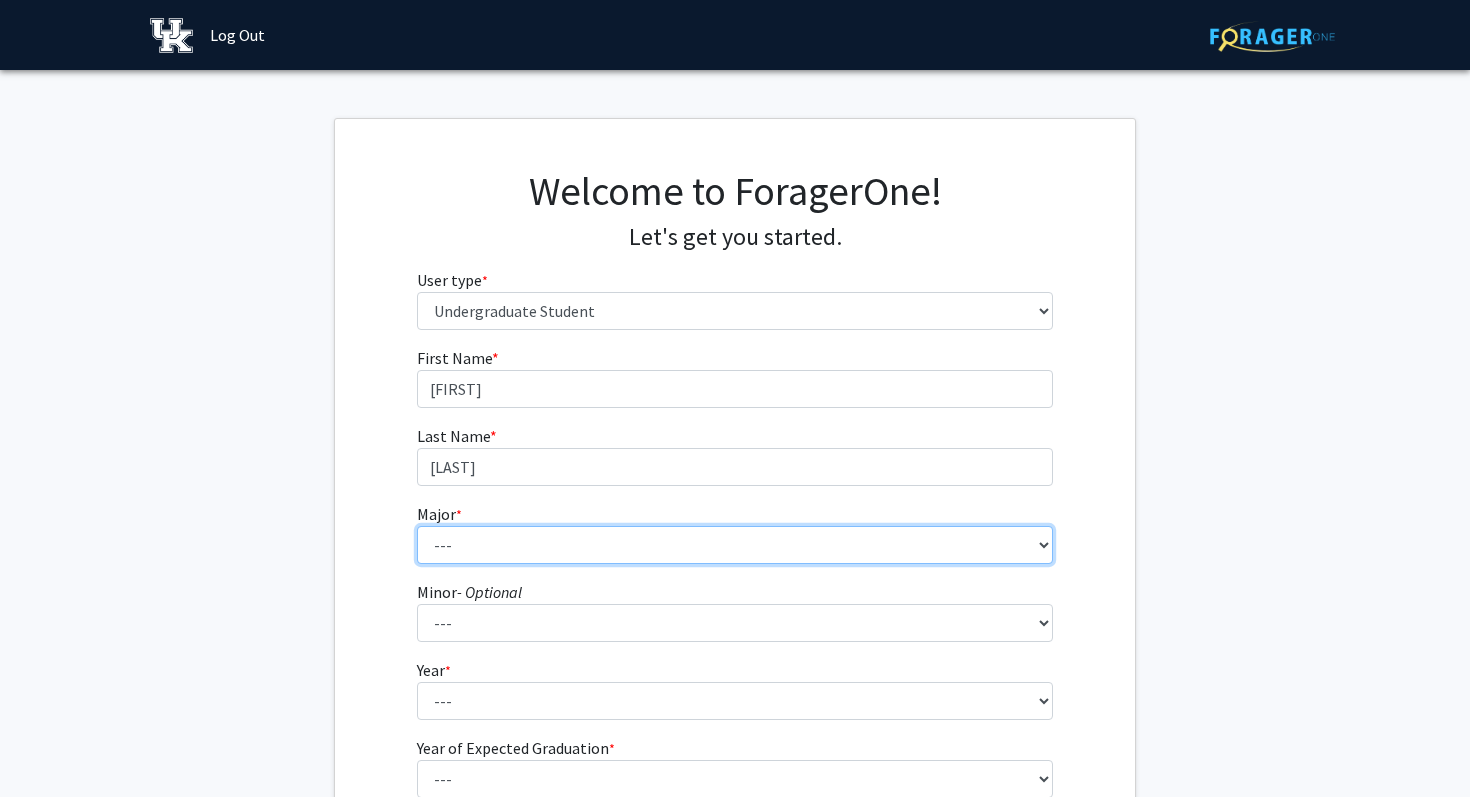 select on "16: 853" 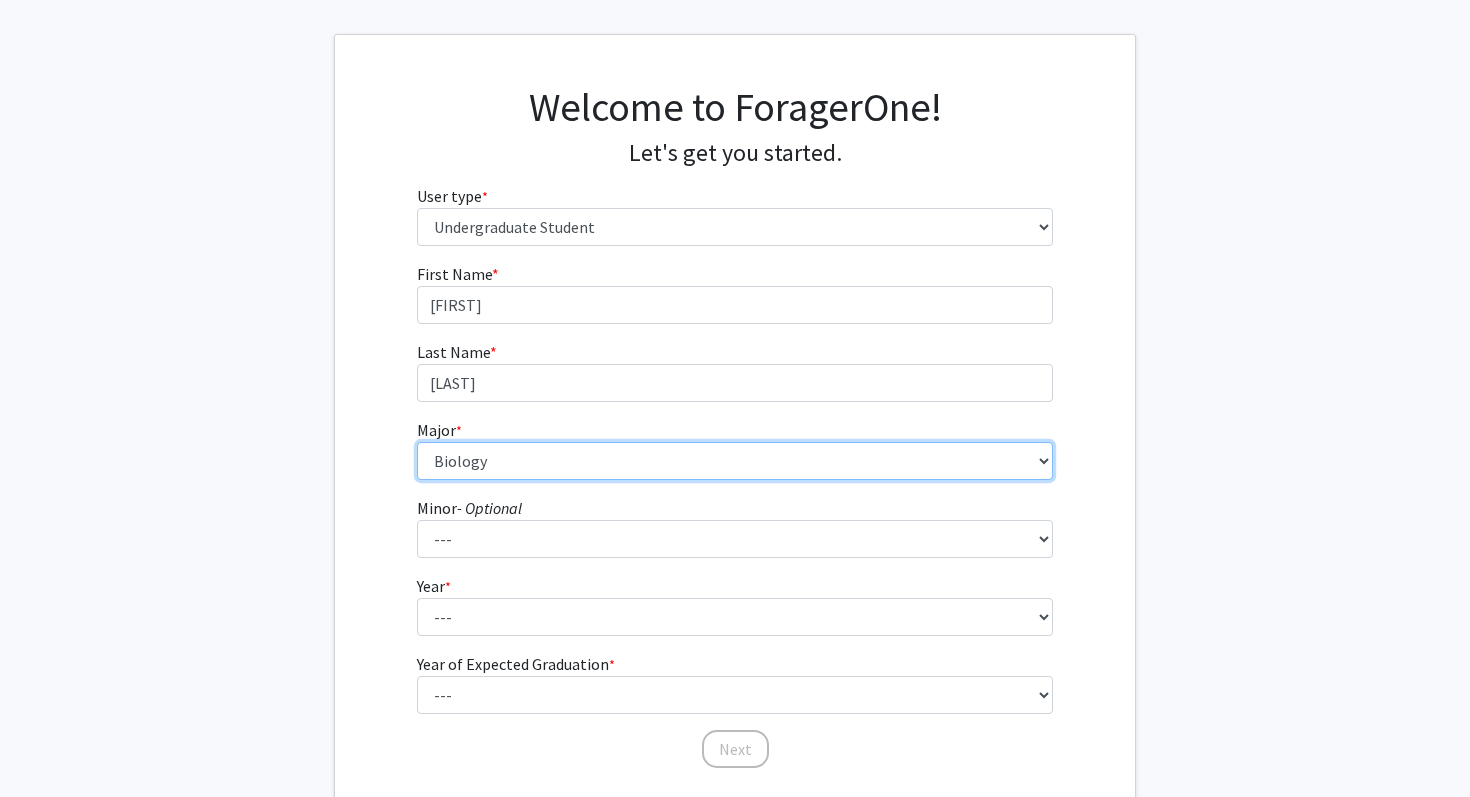 scroll, scrollTop: 85, scrollLeft: 0, axis: vertical 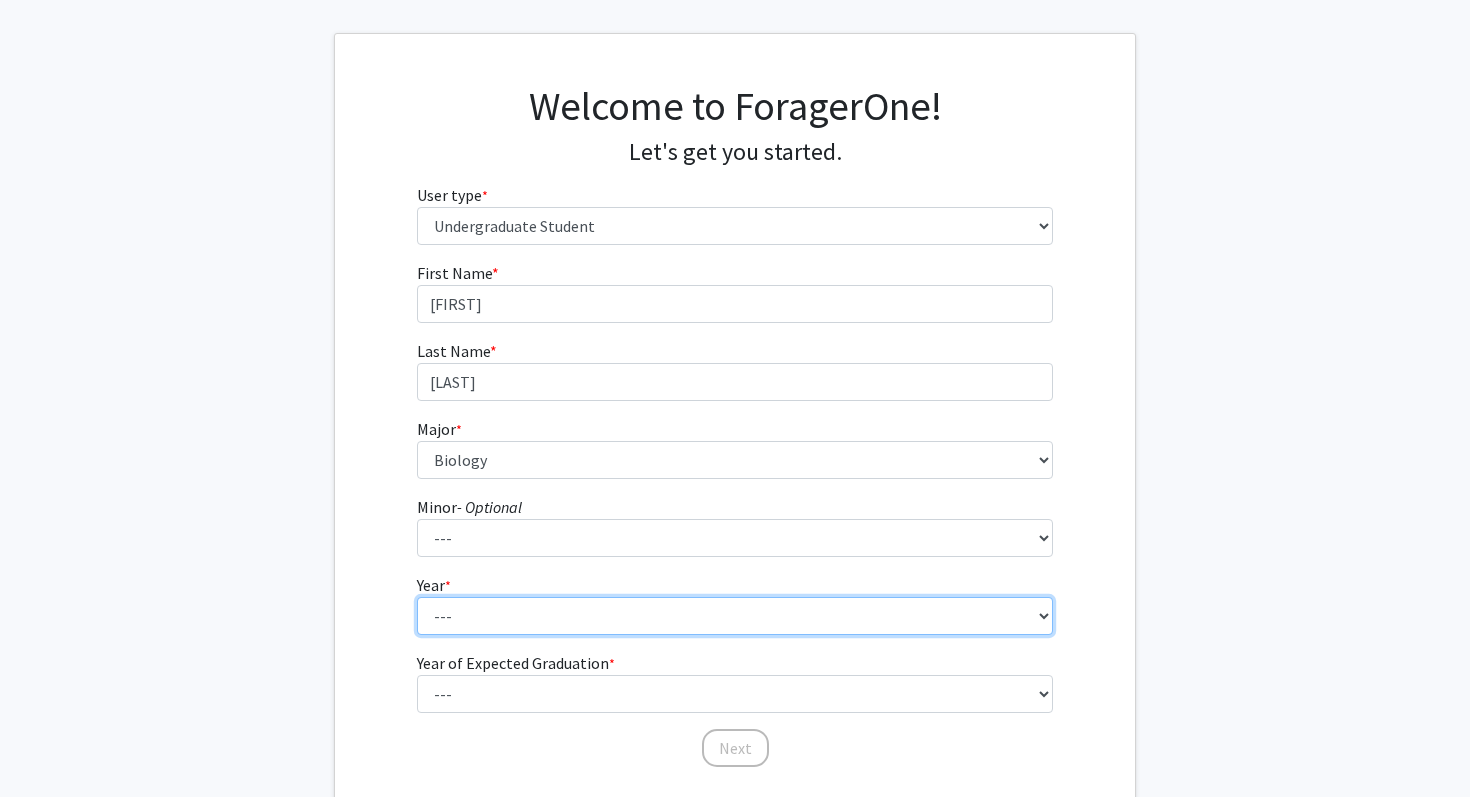 click on "---  First-year   Sophomore   Junior   Senior   Postbaccalaureate Certificate" at bounding box center (735, 616) 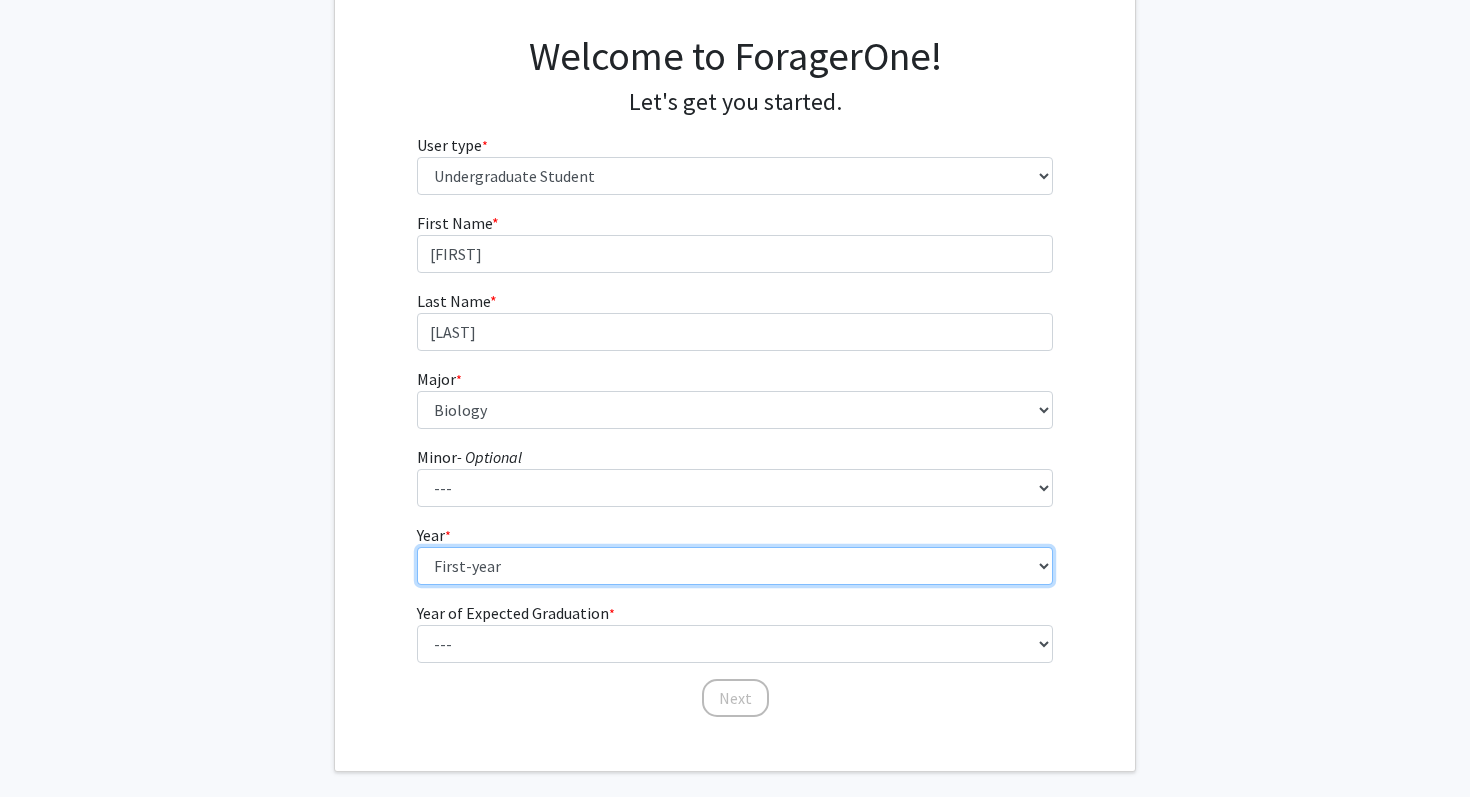 scroll, scrollTop: 158, scrollLeft: 0, axis: vertical 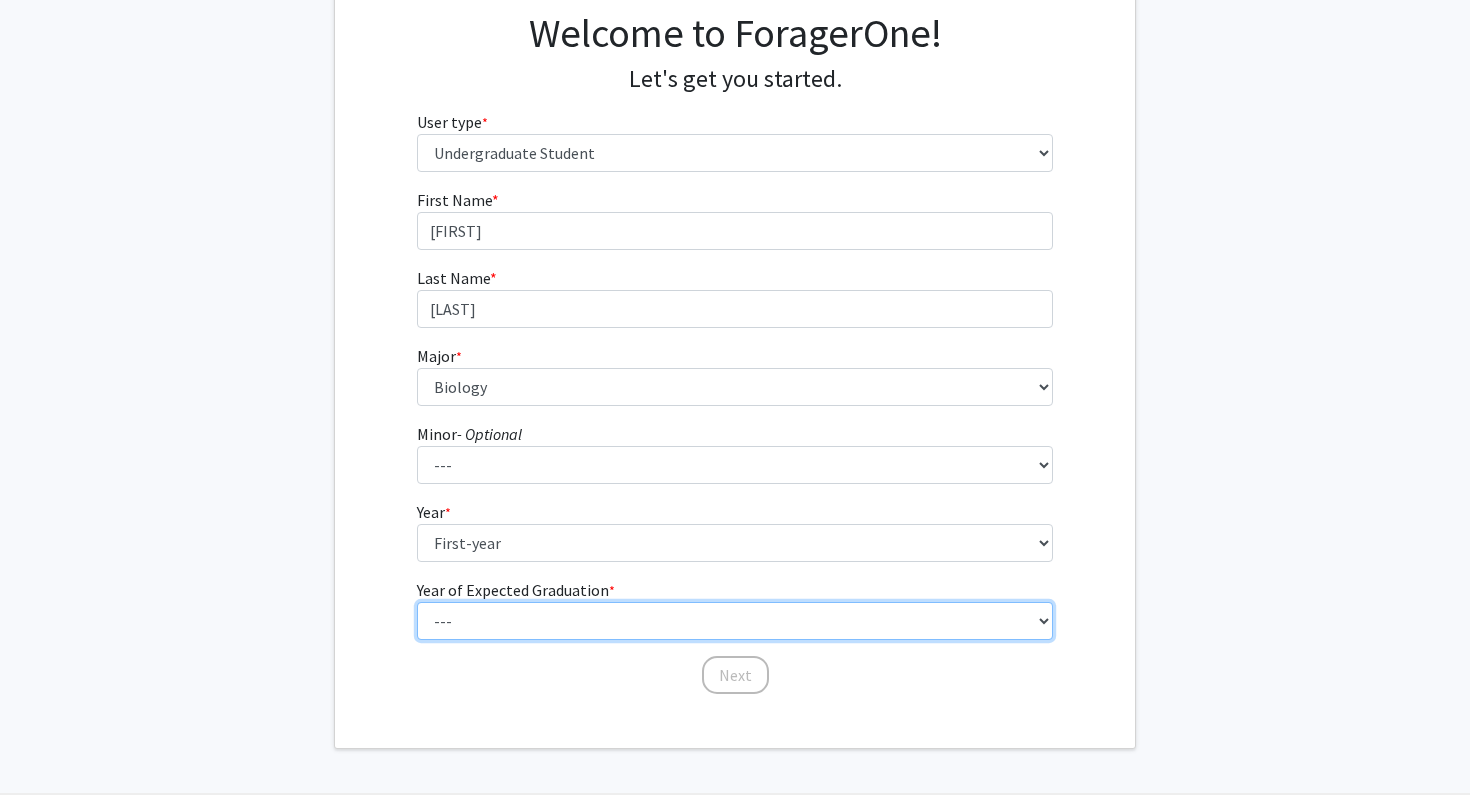 click on "---  2025   2026   2027   2028   2029   2030   2031   2032   2033   2034" at bounding box center (735, 621) 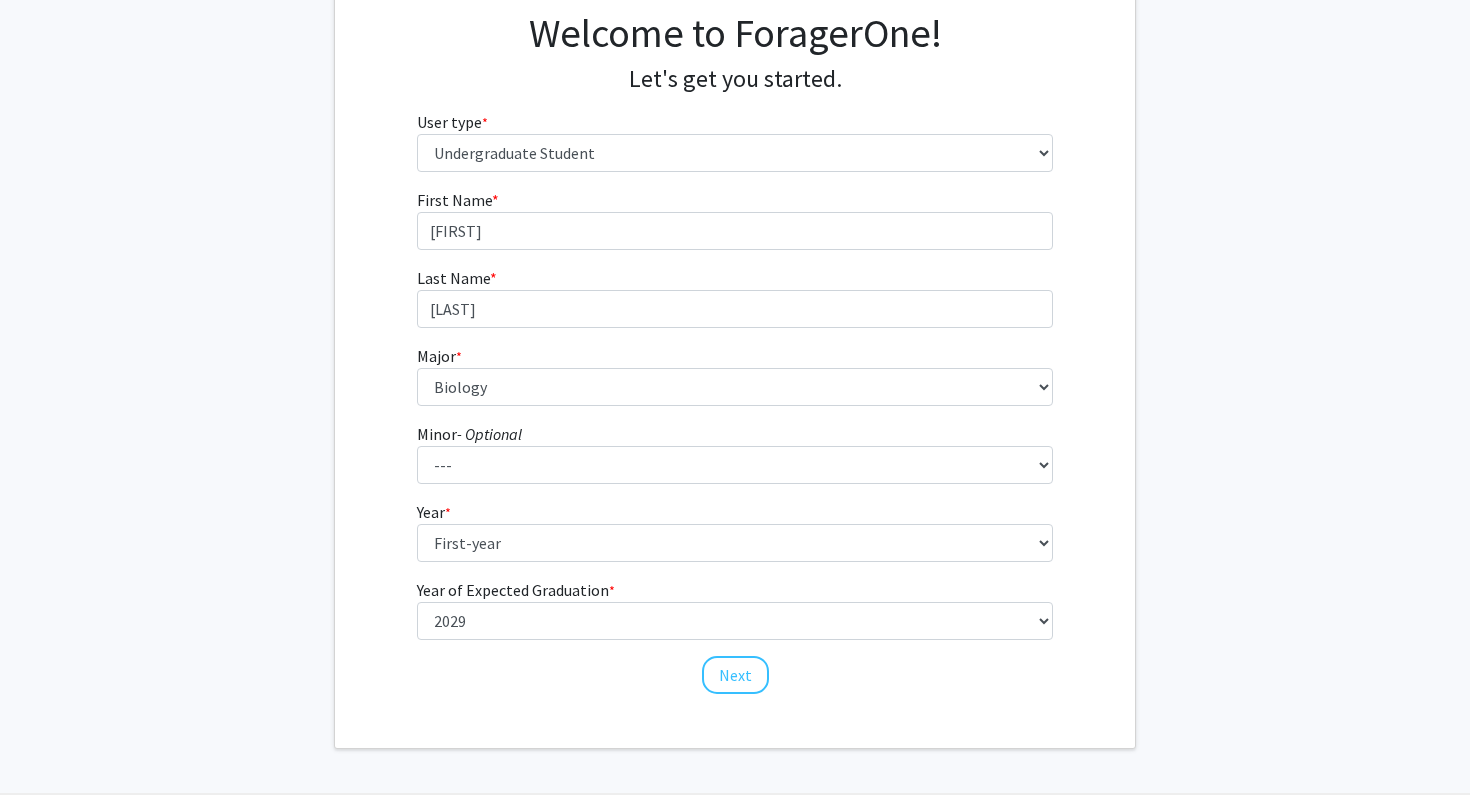 click on "First Name * required Ayaan Last Name * required Arain  Major  * required ---  Accounting   Aerospace Engineering   African American & Africana Studies   Agricultural and Medical Biotechnology   Agricultural Economics   Agriculture   Animal Sciences   Anthropology   Appalachian Studies Certificate   Architecture   Art Education   Art History & Visual Studies   Art Studio   Arts Administration   Automotive Production Engineering Certificate   Biology   Biomedical Engineering   Biopharmaceutical Engineering Certificate   Biosystems Engineering   Career & Technical Education   Certificate in Filmmaking: Production and Dramatic Writing   Chemical Engineering   Chemistry   Civil Engineering   Clinical Leadership & Management   Communication   Communication Sciences & Disorders   Community & Leadership Development   Computer Engineering   Computer Engineering Technology   Computer Science   Consumer Economics & Family Financial Counseling   Cybersecurity Certificate   Dance   Dietetics and Human Nutrition   Honors" 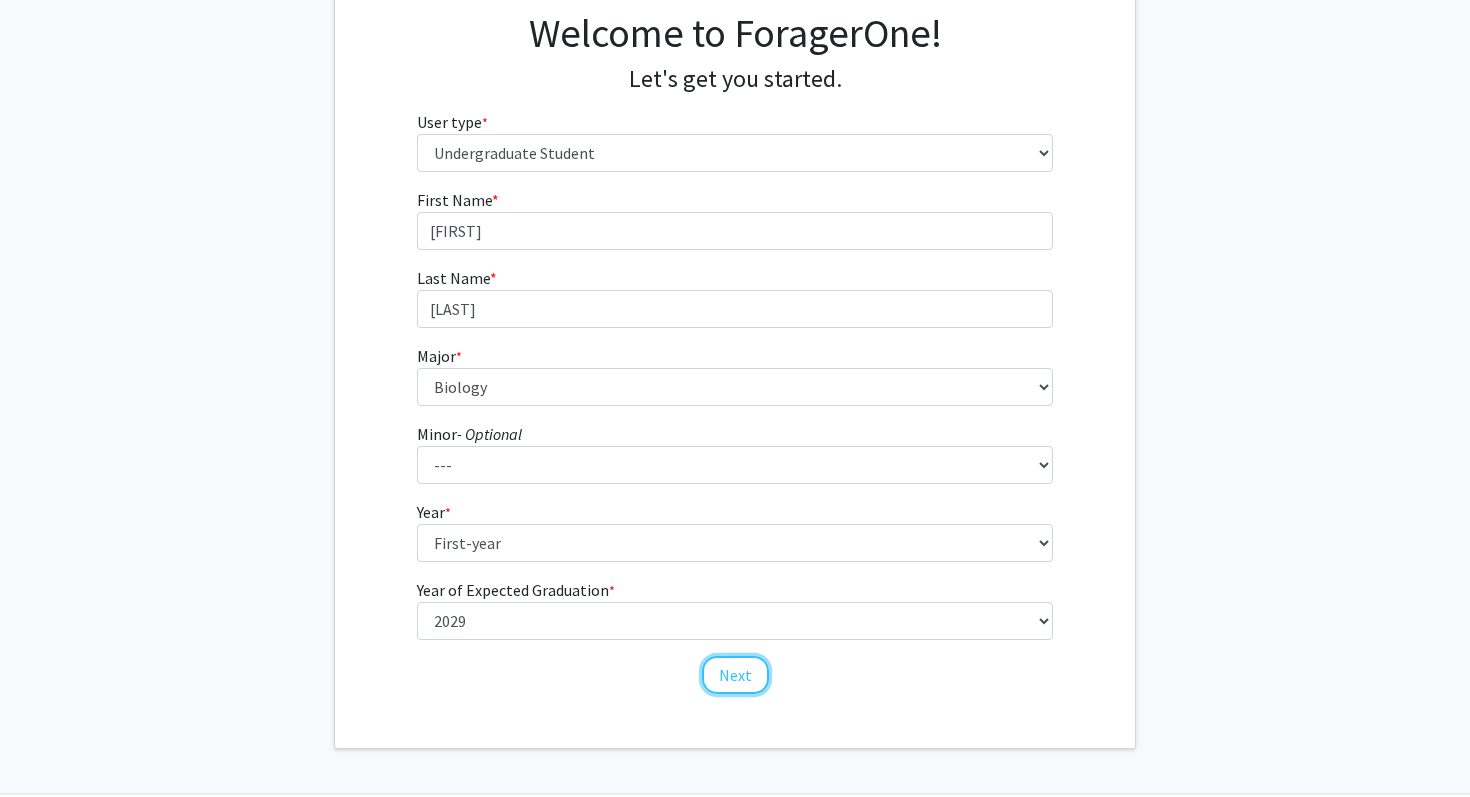 click on "Next" 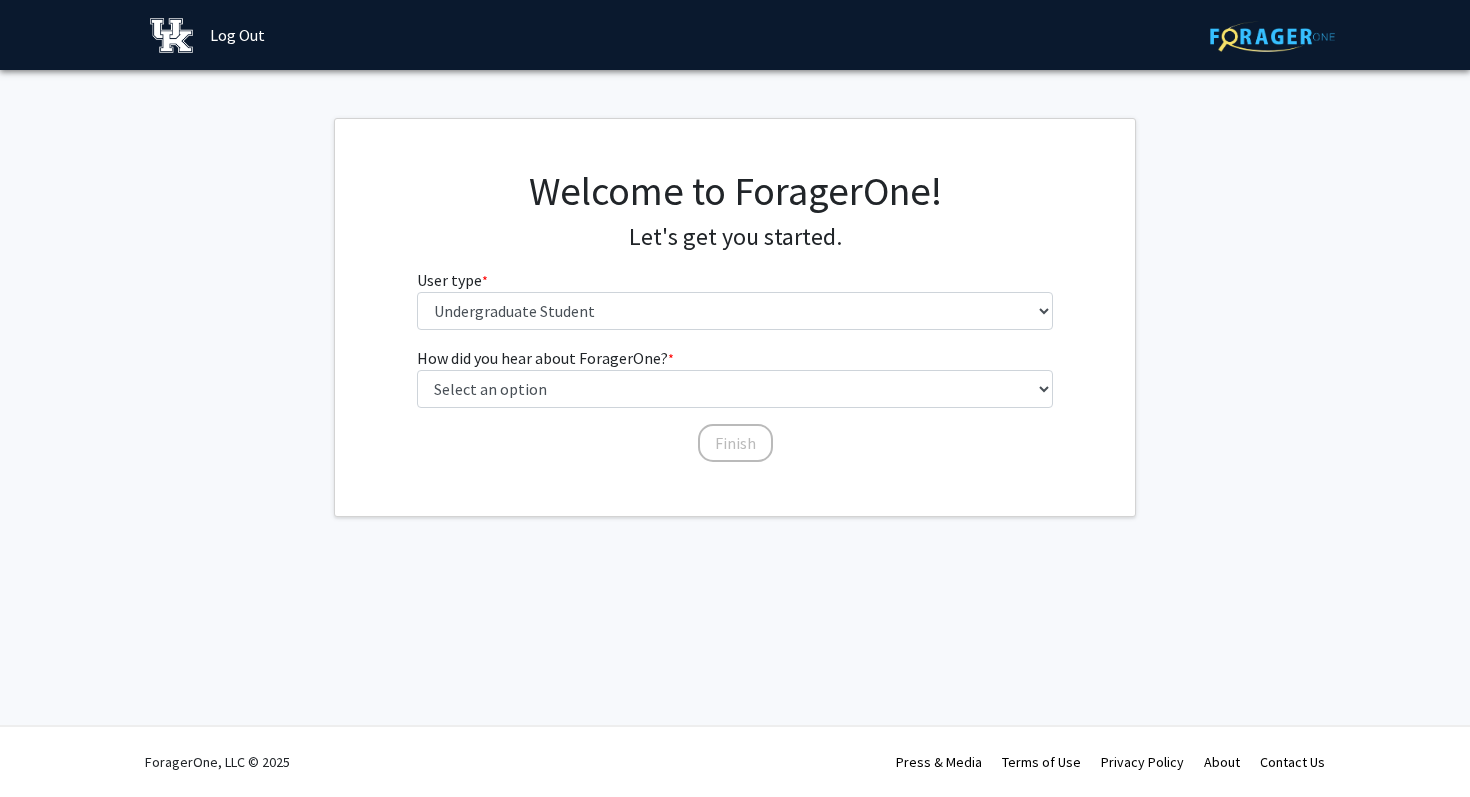 scroll, scrollTop: 0, scrollLeft: 0, axis: both 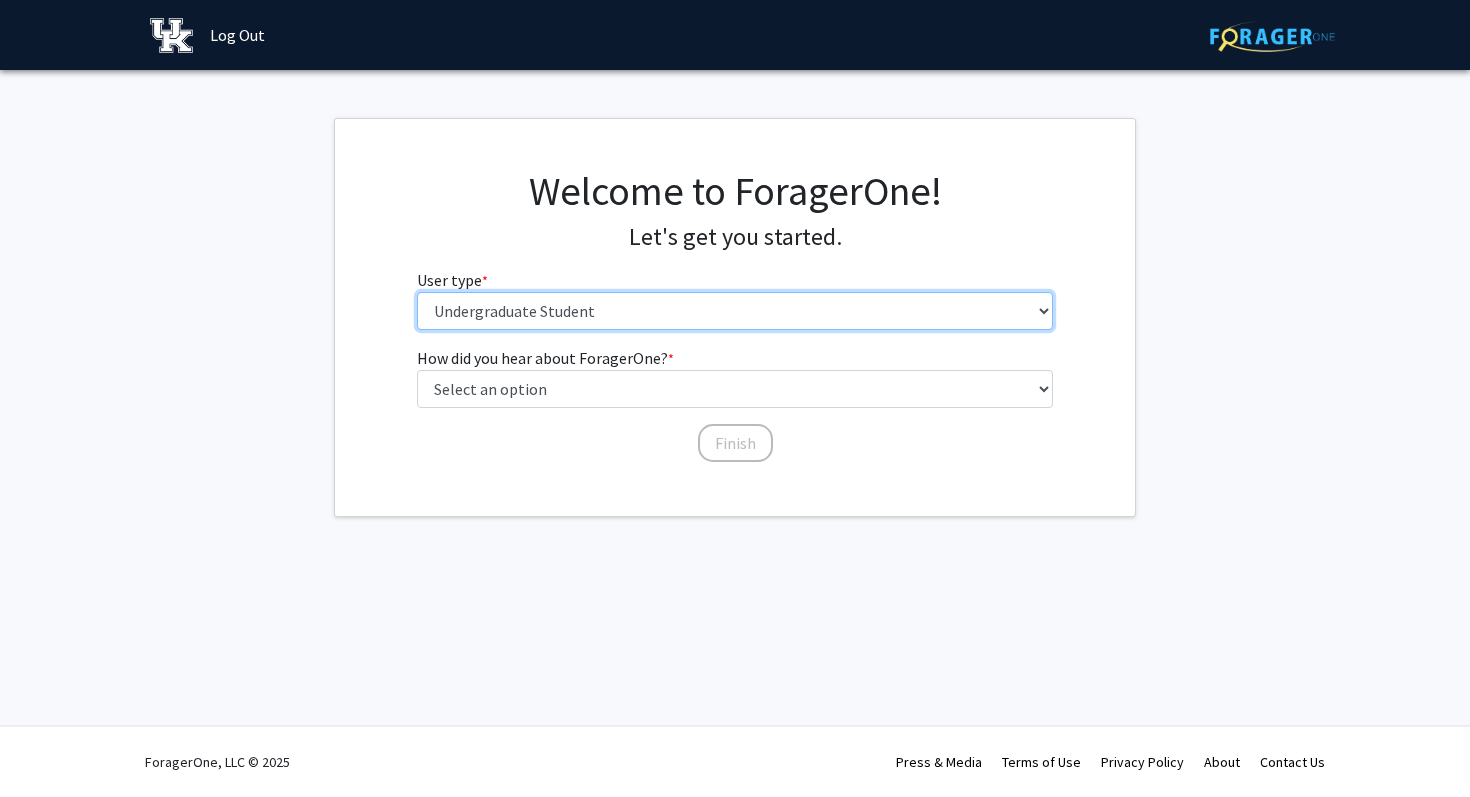 click on "Please tell us who you are  Undergraduate Student   Master's Student   Doctoral Candidate (PhD, MD, DMD, PharmD, etc.)   Postdoctoral Researcher / Research Staff / Medical Resident / Medical Fellow   Faculty   Administrative Staff" at bounding box center [735, 311] 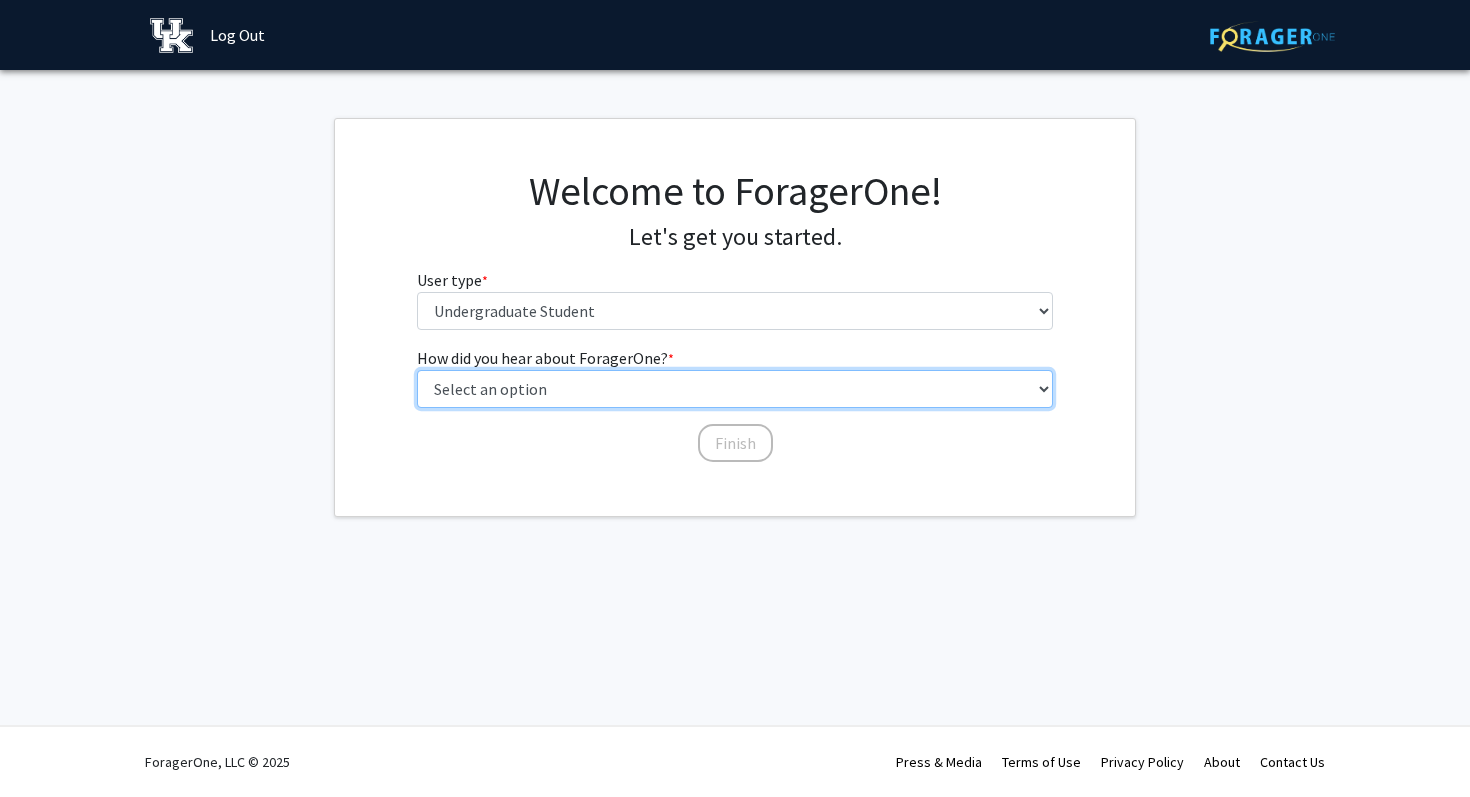 click on "Select an option  Peer/student recommendation   Faculty/staff recommendation   University website   University email or newsletter   Other" at bounding box center [735, 389] 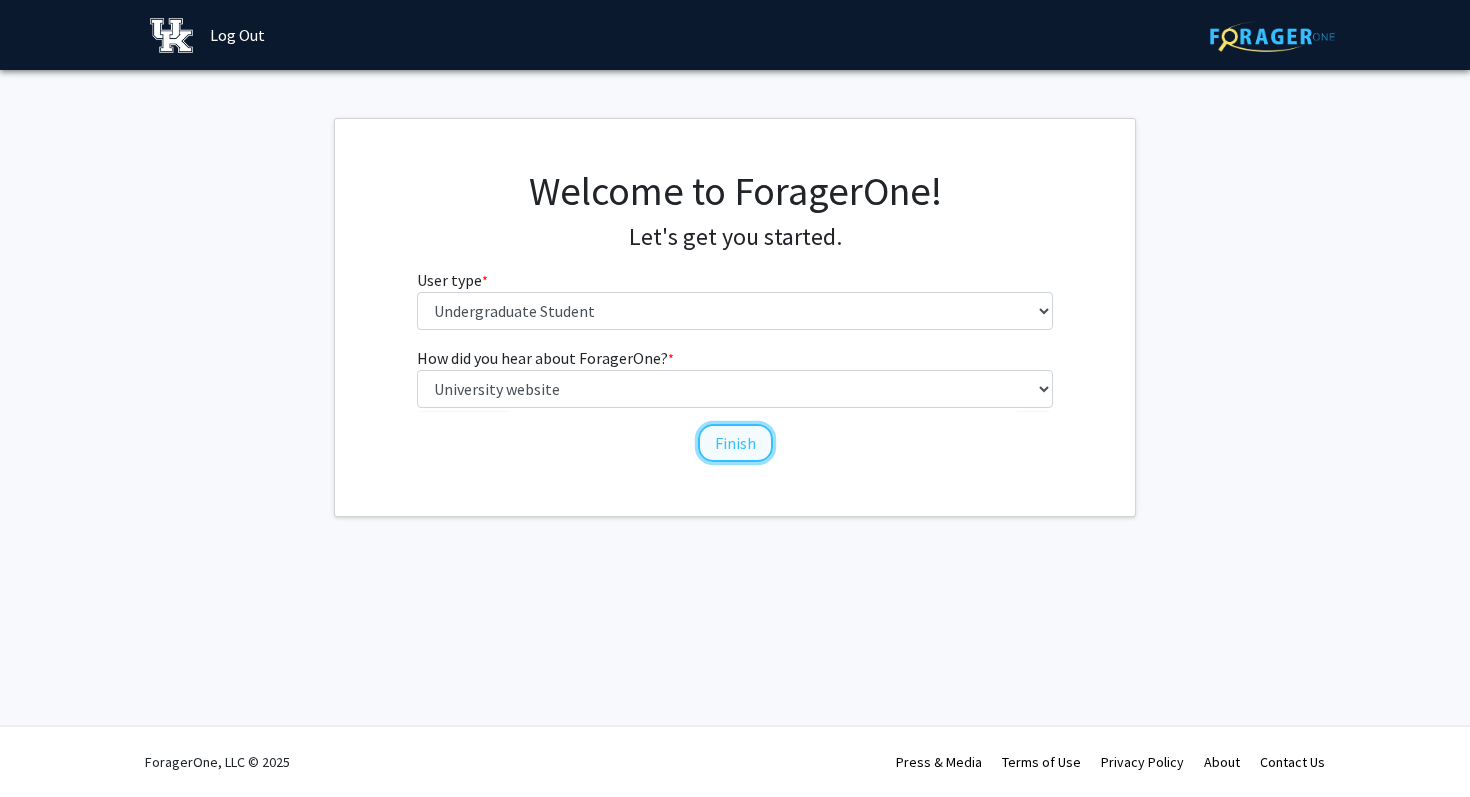 click on "Finish" 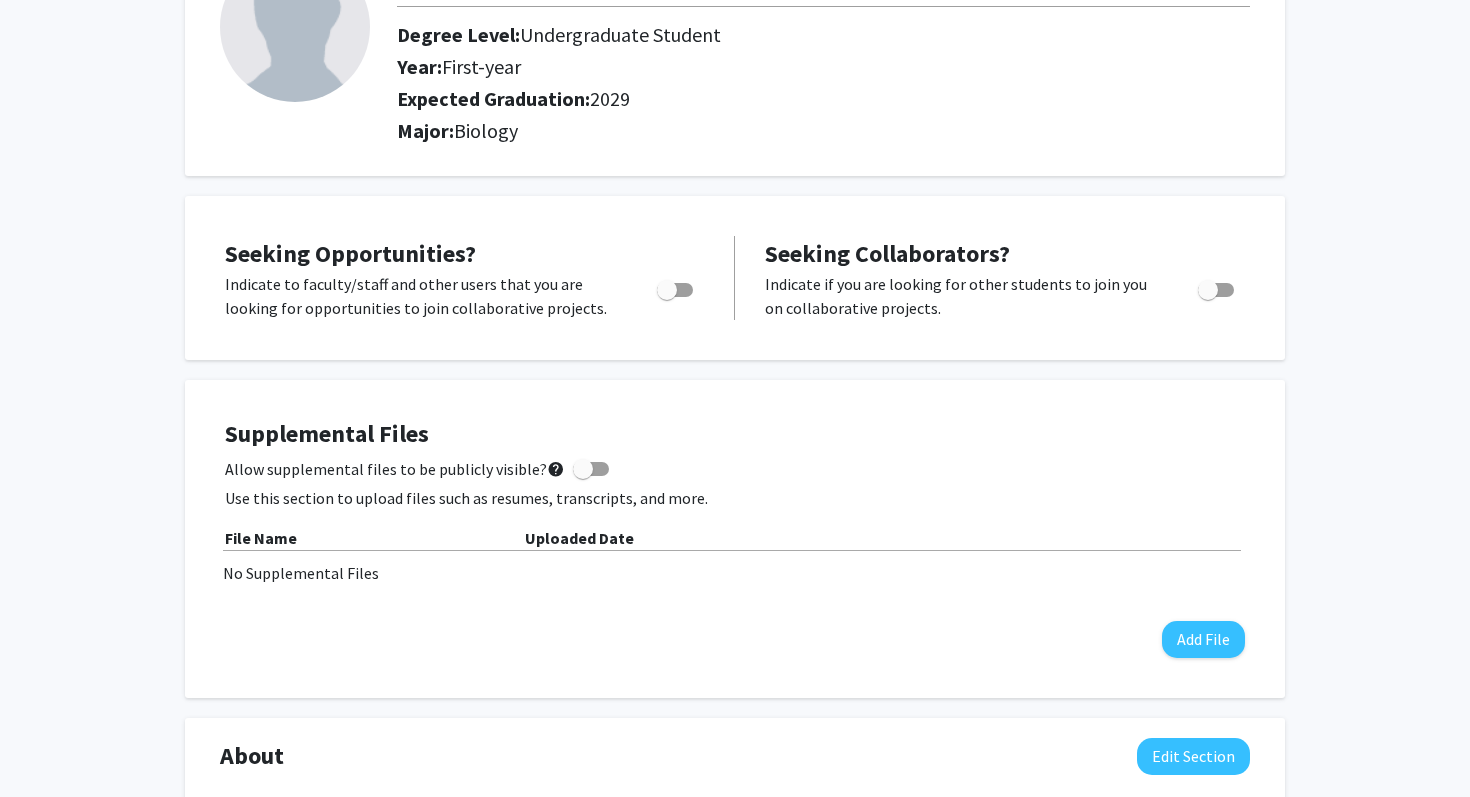 scroll, scrollTop: 215, scrollLeft: 0, axis: vertical 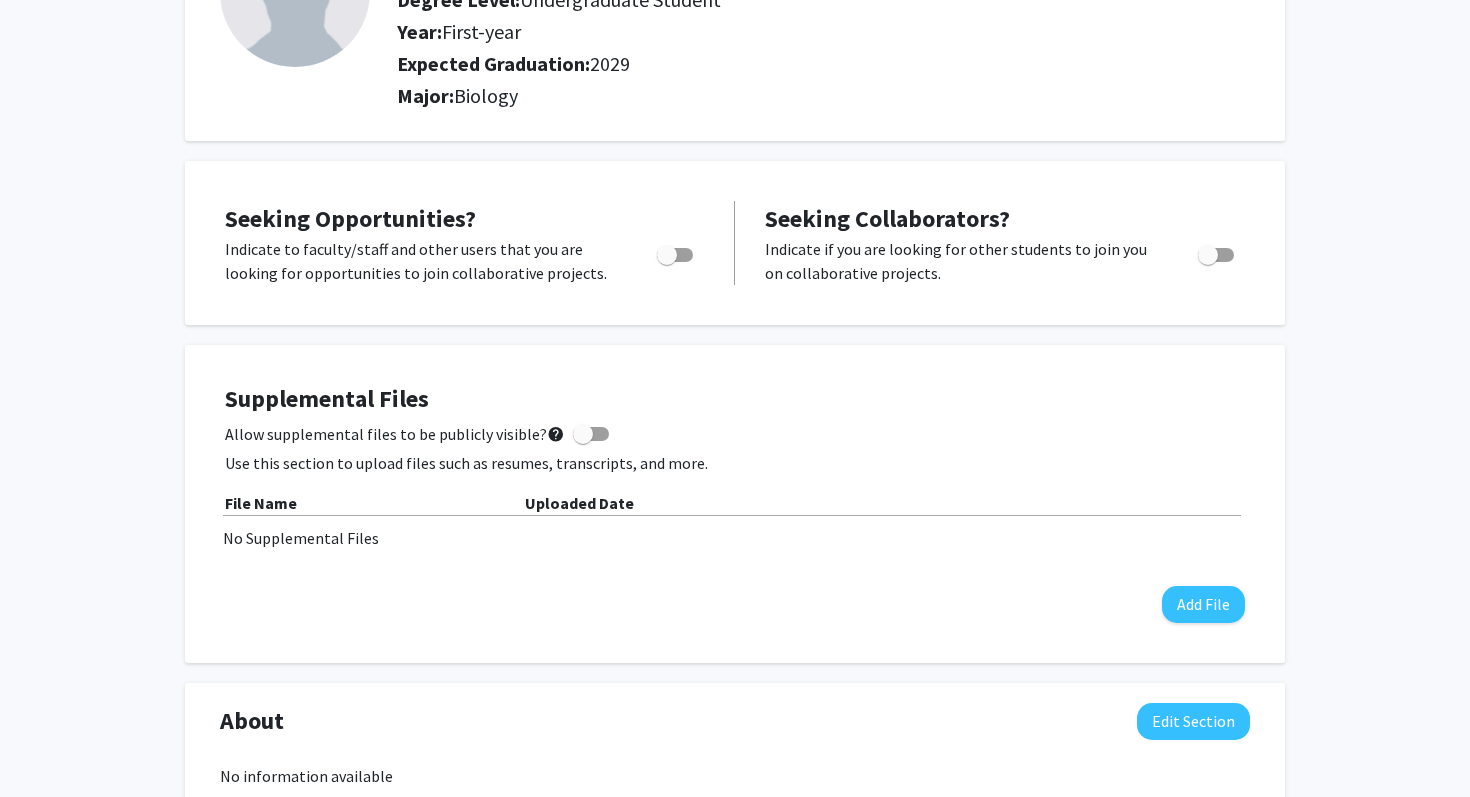 click at bounding box center [667, 255] 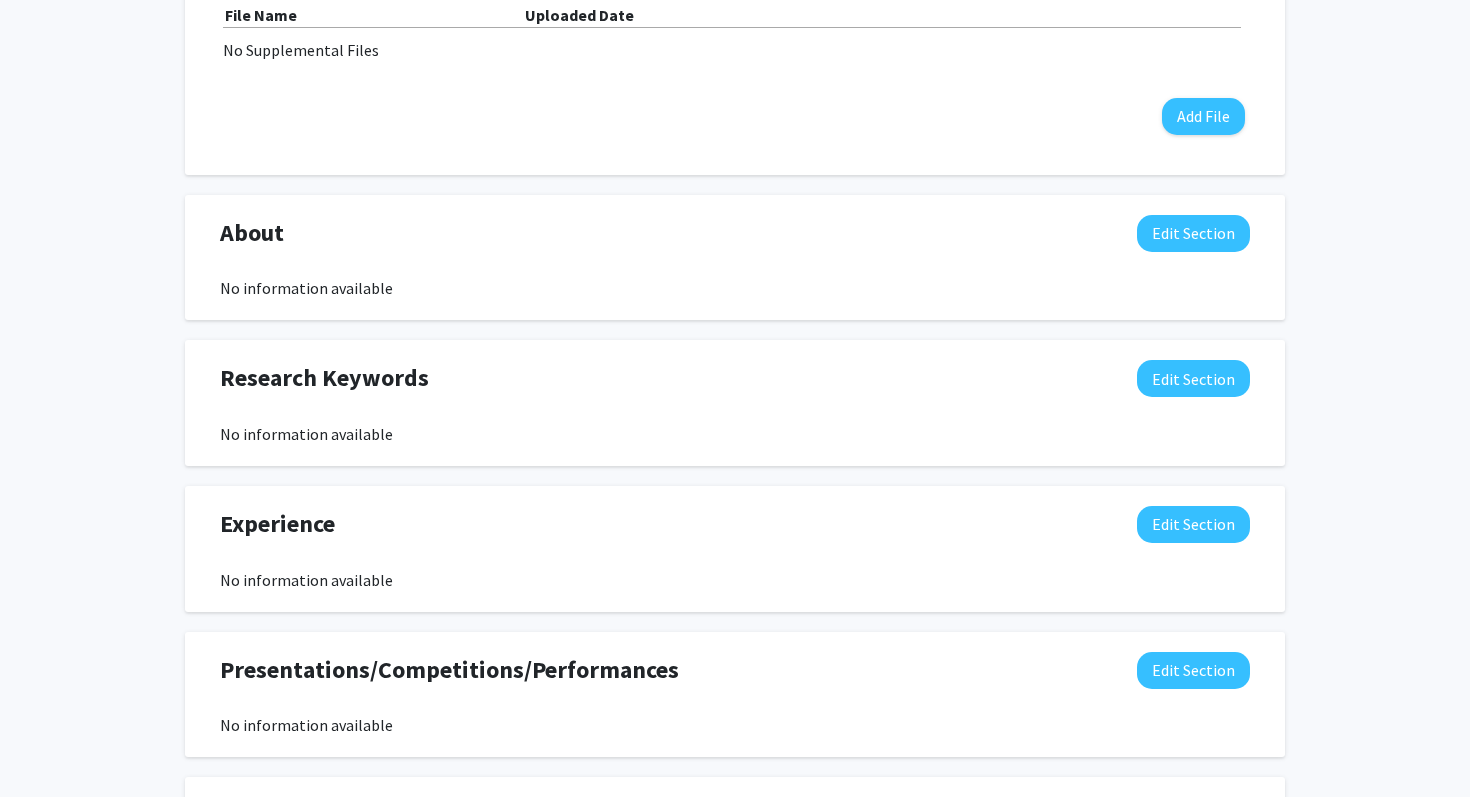 scroll, scrollTop: 697, scrollLeft: 0, axis: vertical 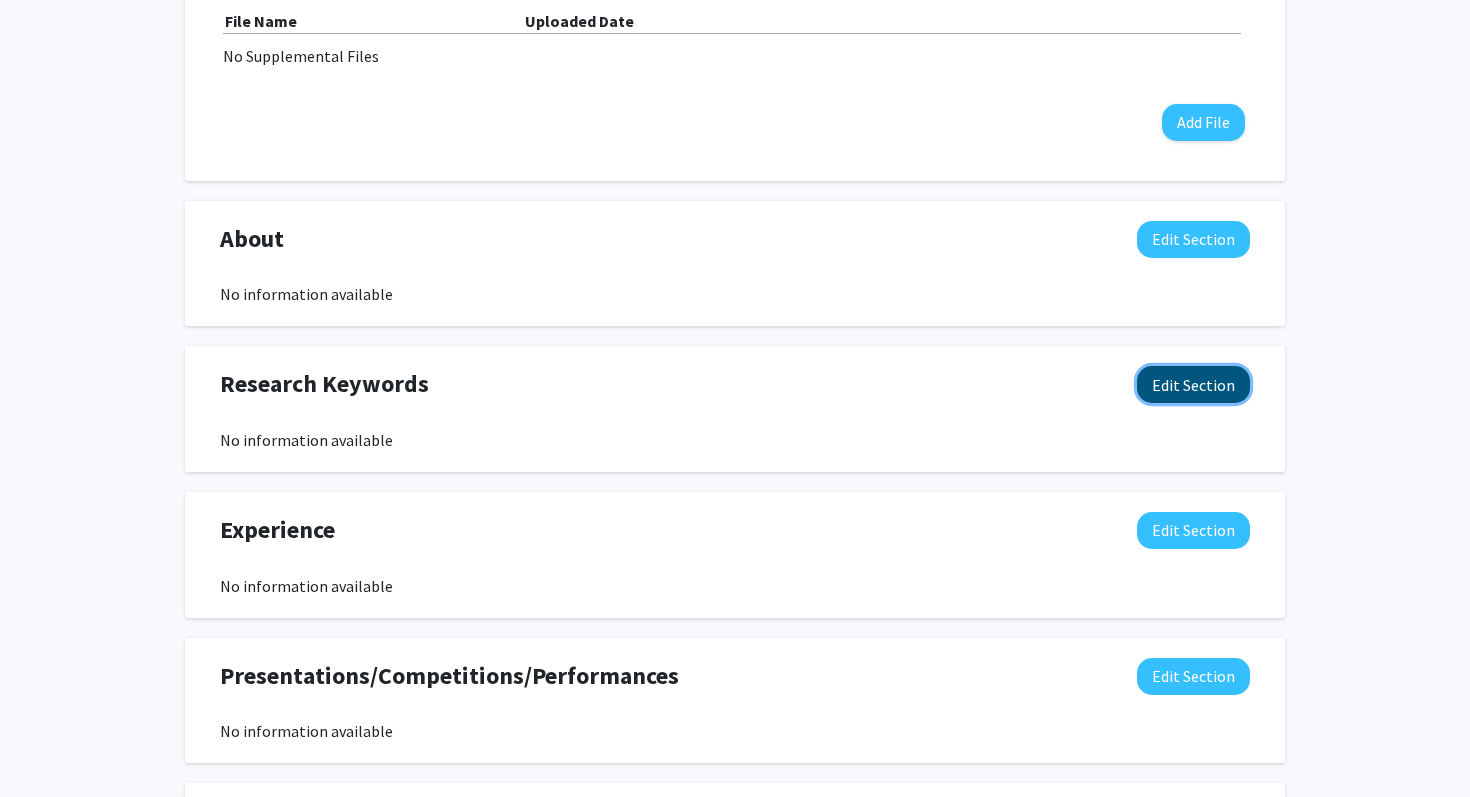 click on "Edit Section" 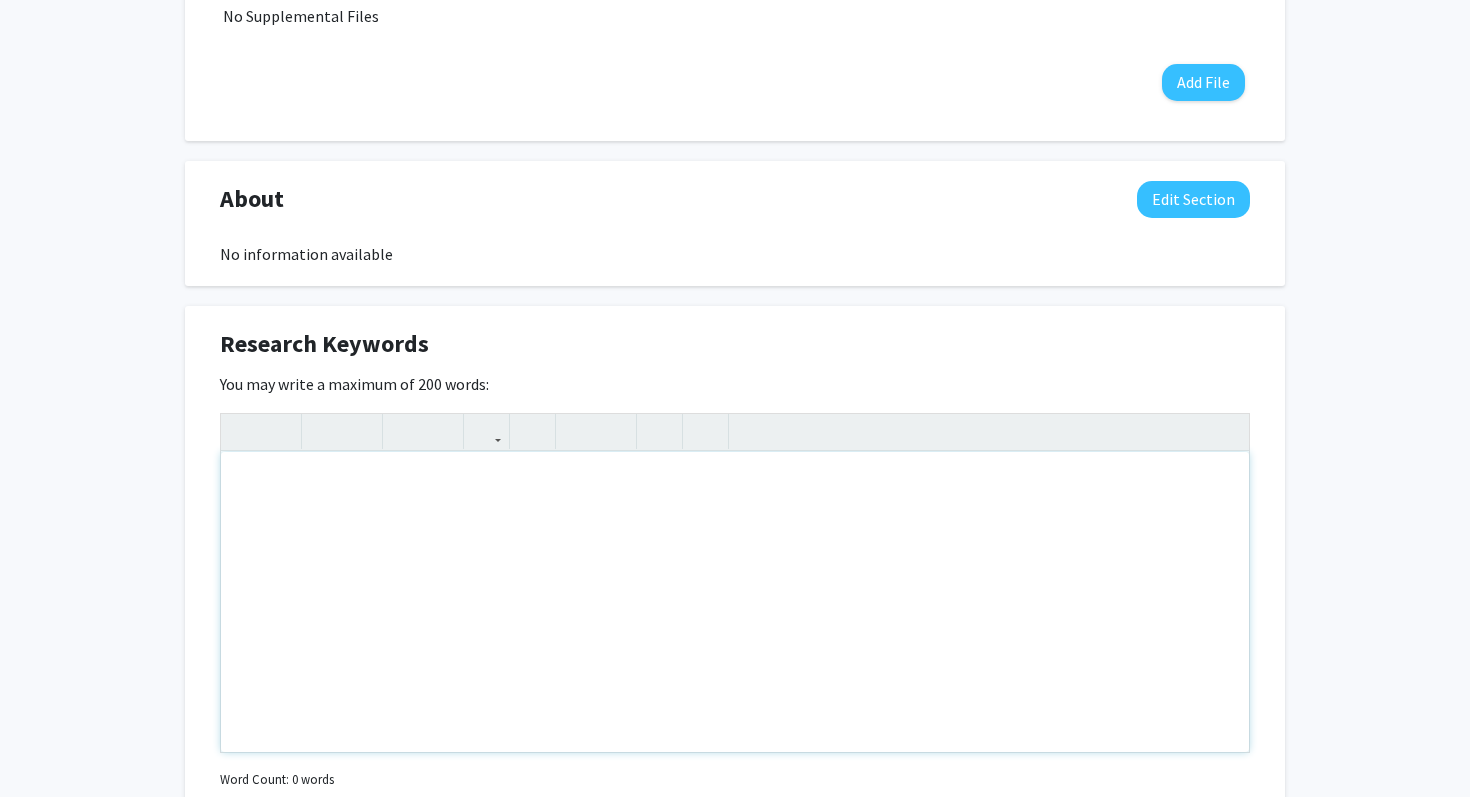 scroll, scrollTop: 745, scrollLeft: 0, axis: vertical 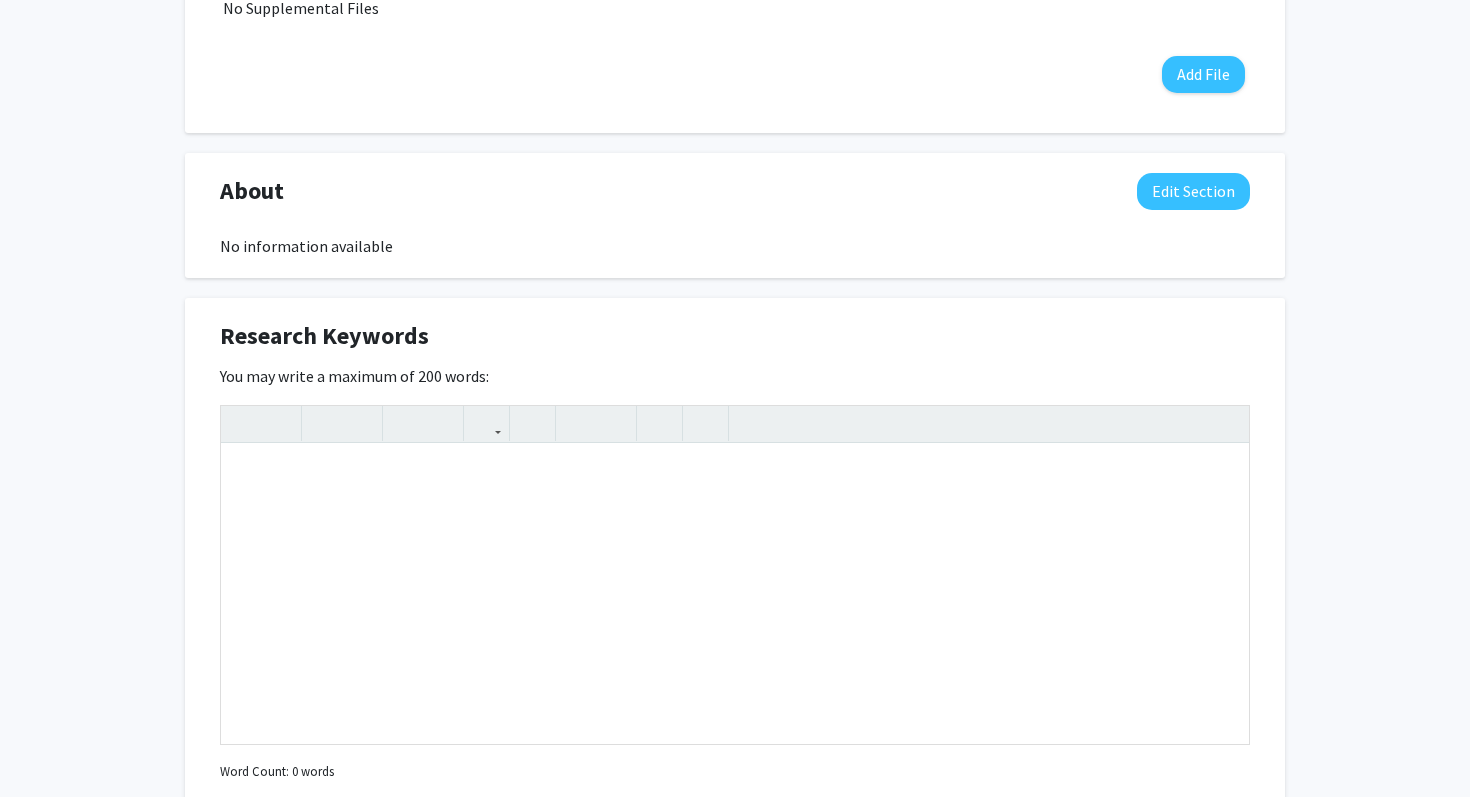 click on "Ayaan Arain  Edit Section  See Public View  help  Degree Level:   Undergraduate Student   Year:   First-year   Expected Graduation:   2029   Major:  Biology Seeking Opportunities?  Indicate to faculty/staff and other users that you are looking for opportunities to join collaborative projects.    Seeking Collaborators?  Indicate if you are looking for other students to join you on collaborative projects.       Supplemental Files    Allow supplemental files to be publicly visible?  help  Use this section to upload files such as resumes, transcripts, and more. File Name Uploaded Date No Supplemental Files  Add File  About  Edit Section  No information available  You may write a maximum of 1,000 words:  Insert link Remove link Word Count: 0 words Save  Cancel Edits  Research Keywords  Edit Section   You may write a maximum of 200 words:  Insert link Remove link Word Count: 0 words Save  Cancel Edits  Experience  Edit Section  No information available  You may write a maximum of 750 words:  Insert link Save" 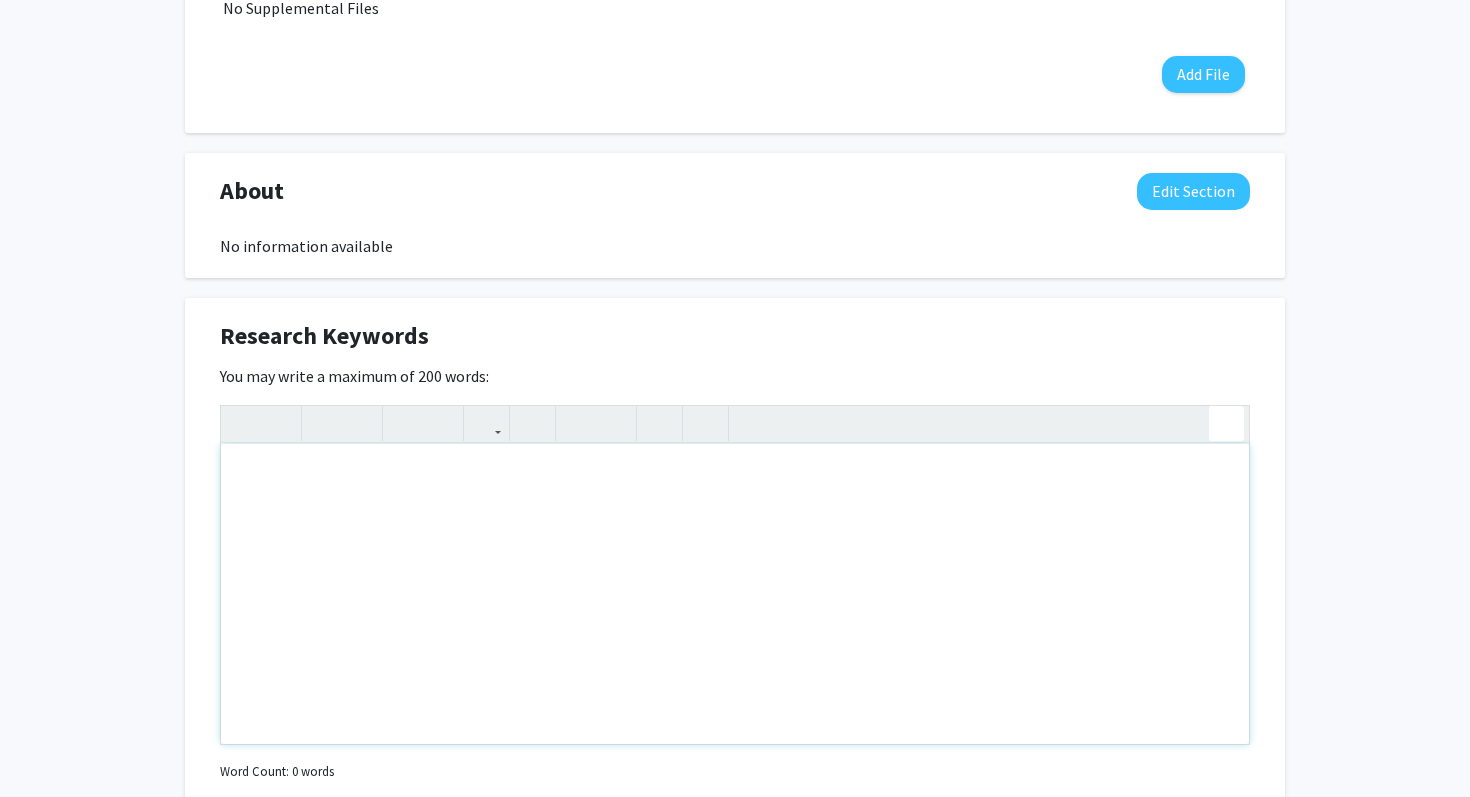click on "Insert link Remove link" 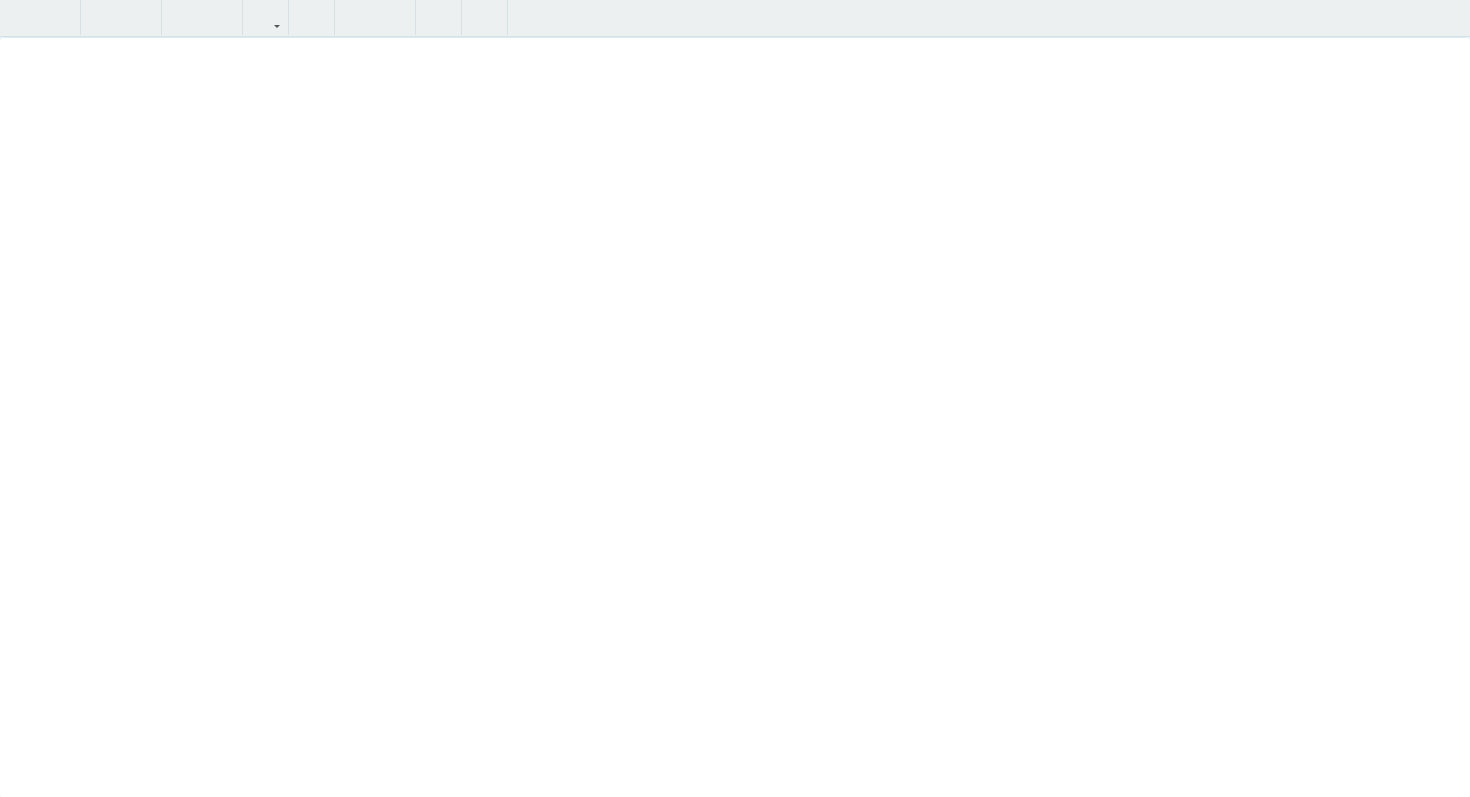 click on "Ayaan Arain  Edit Section  See Public View  help  Degree Level:   Undergraduate Student   Year:   First-year   Expected Graduation:   2029   Major:  Biology Seeking Opportunities?  Indicate to faculty/staff and other users that you are looking for opportunities to join collaborative projects.    Seeking Collaborators?  Indicate if you are looking for other students to join you on collaborative projects.       Supplemental Files    Allow supplemental files to be publicly visible?  help  Use this section to upload files such as resumes, transcripts, and more. File Name Uploaded Date No Supplemental Files  Add File  About  Edit Section  No information available  You may write a maximum of 1,000 words:  Insert link Remove link Word Count: 0 words Save  Cancel Edits  Research Keywords  Edit Section   You may write a maximum of 200 words:  Insert link Remove link Word Count: 0 words Save  Cancel Edits  Experience  Edit Section  No information available  You may write a maximum of 750 words:  Insert link Save" 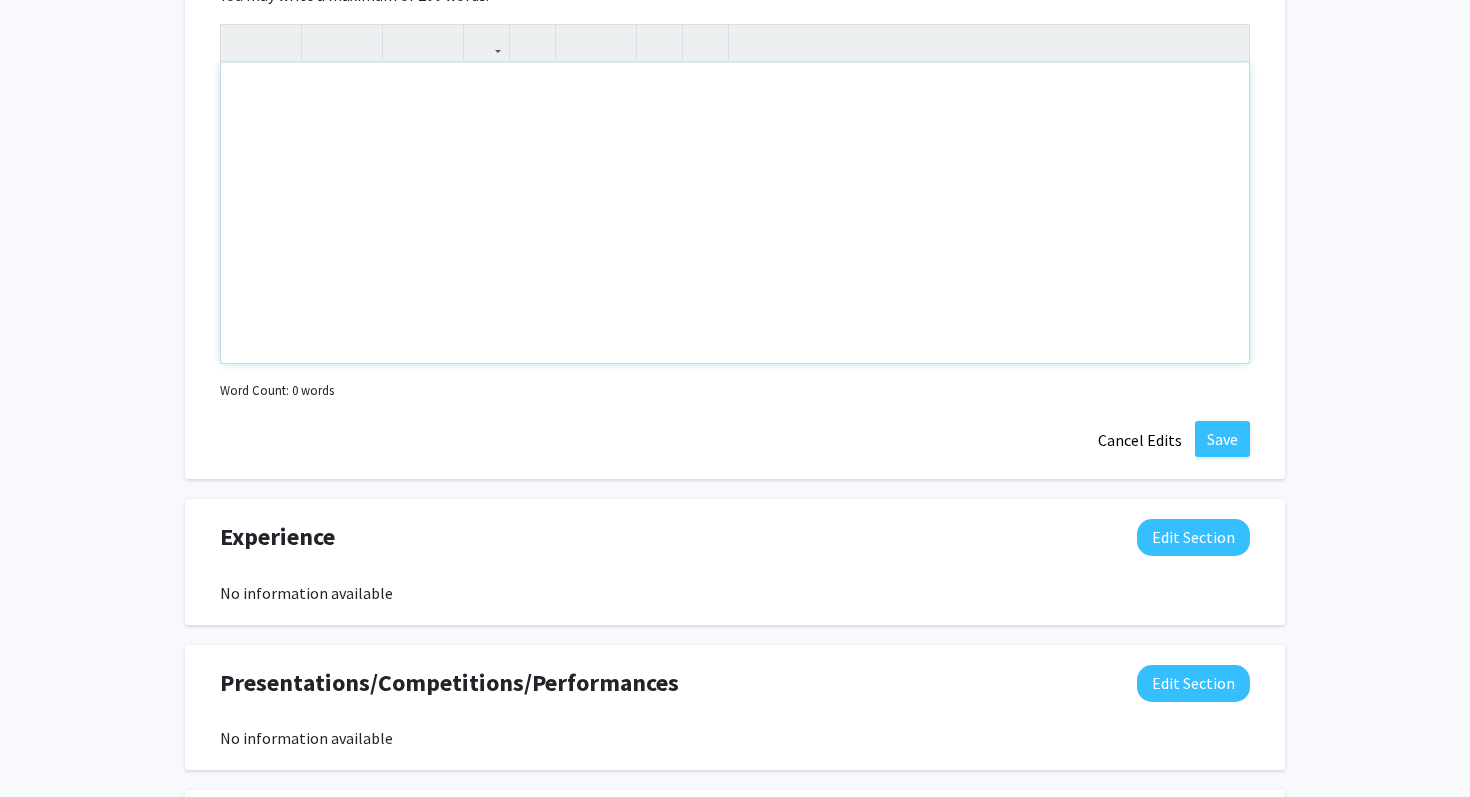 scroll, scrollTop: 1134, scrollLeft: 0, axis: vertical 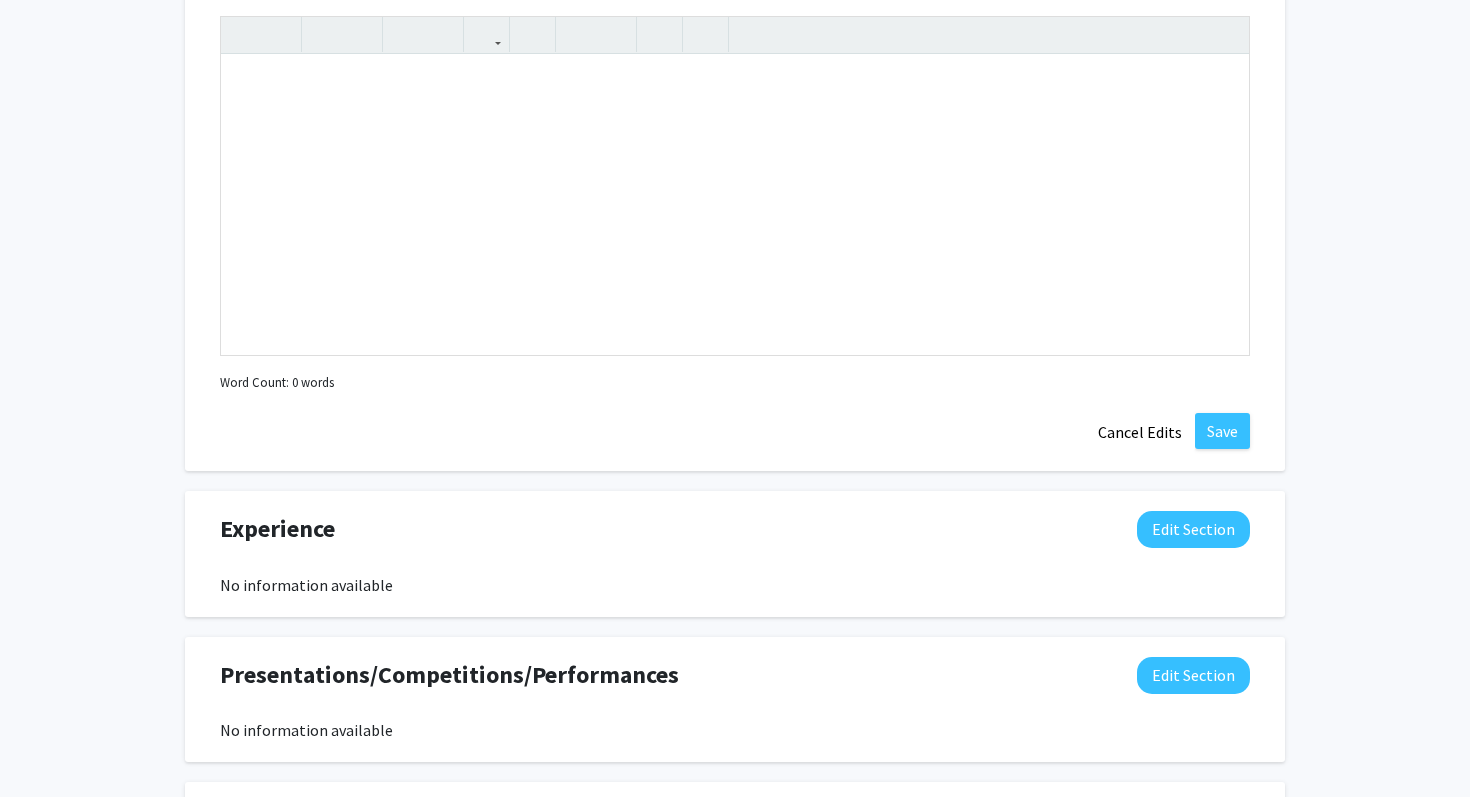 click on "Research Keywords  Edit Section   You may write a maximum of 200 words:  Insert link Remove link Word Count: 0 words Save  Cancel Edits" 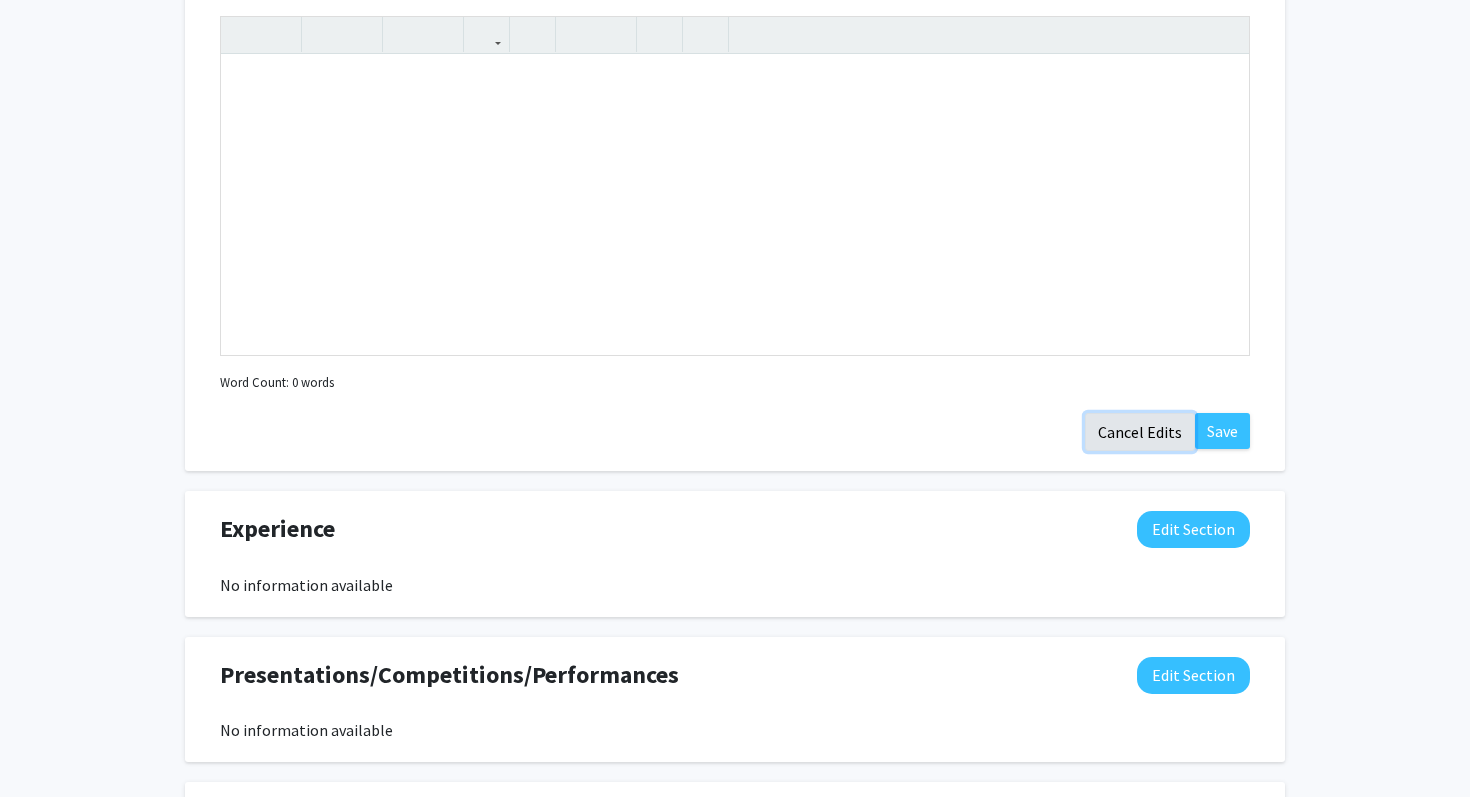 click on "Cancel Edits" 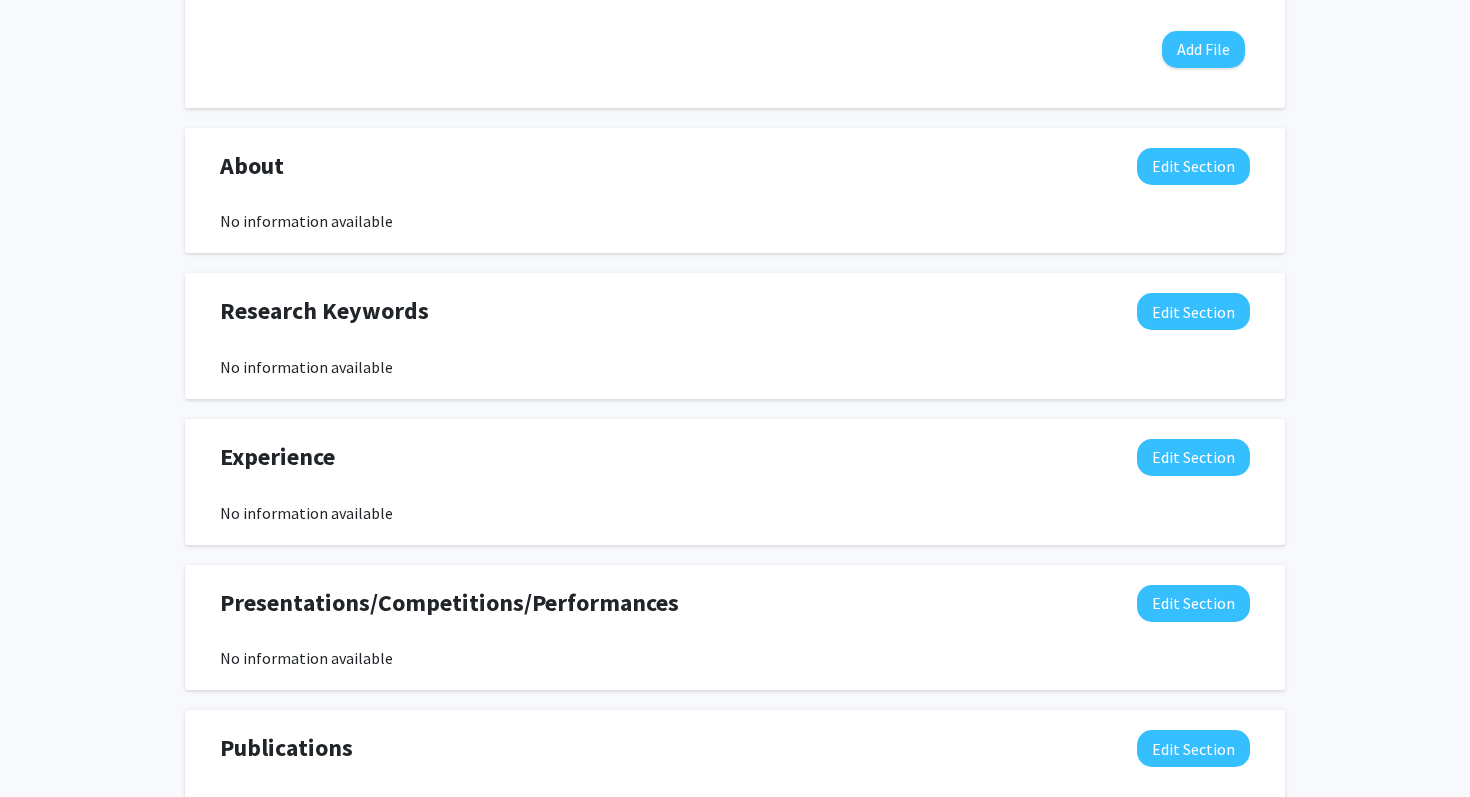 scroll, scrollTop: 0, scrollLeft: 0, axis: both 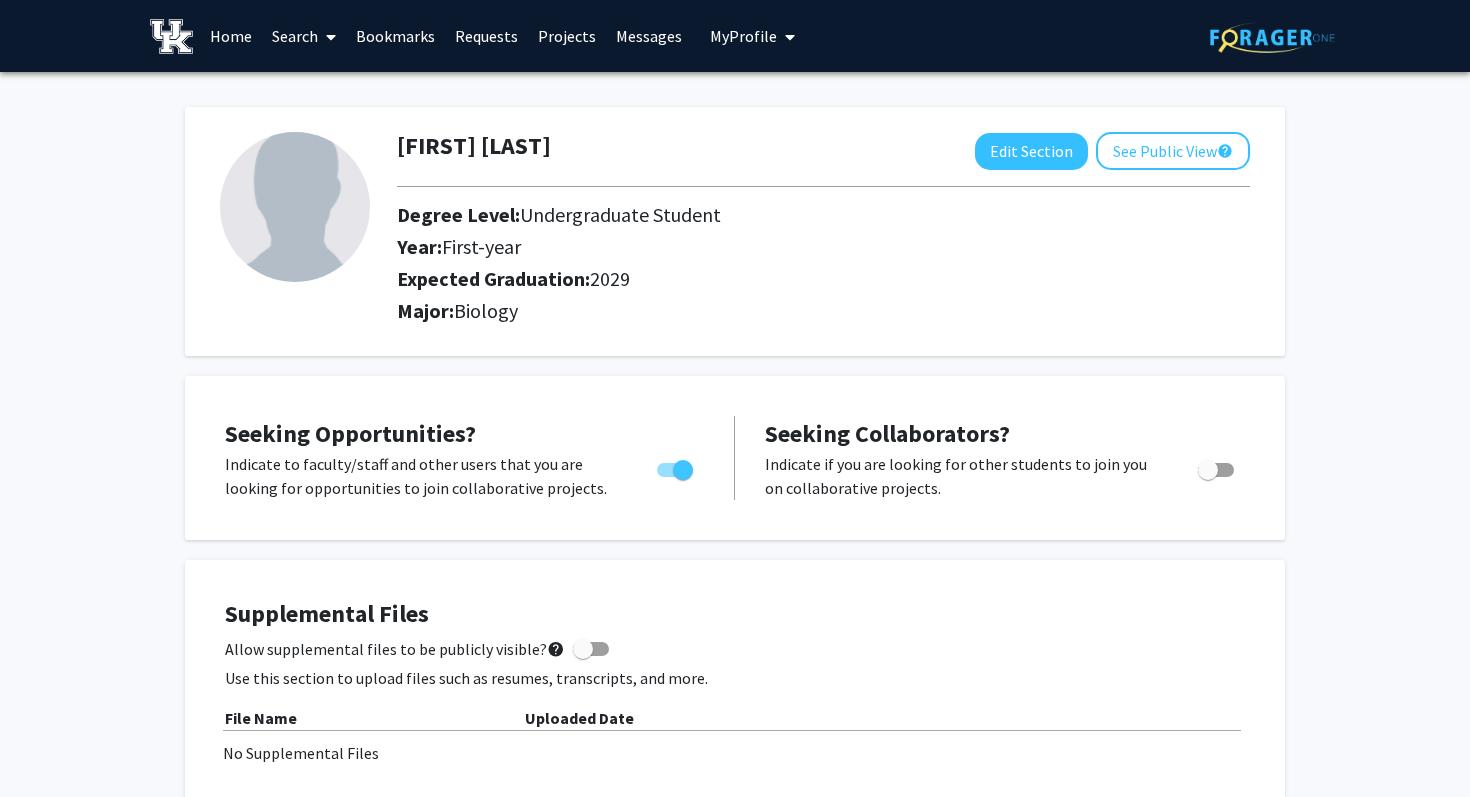 click on "Projects" at bounding box center (567, 36) 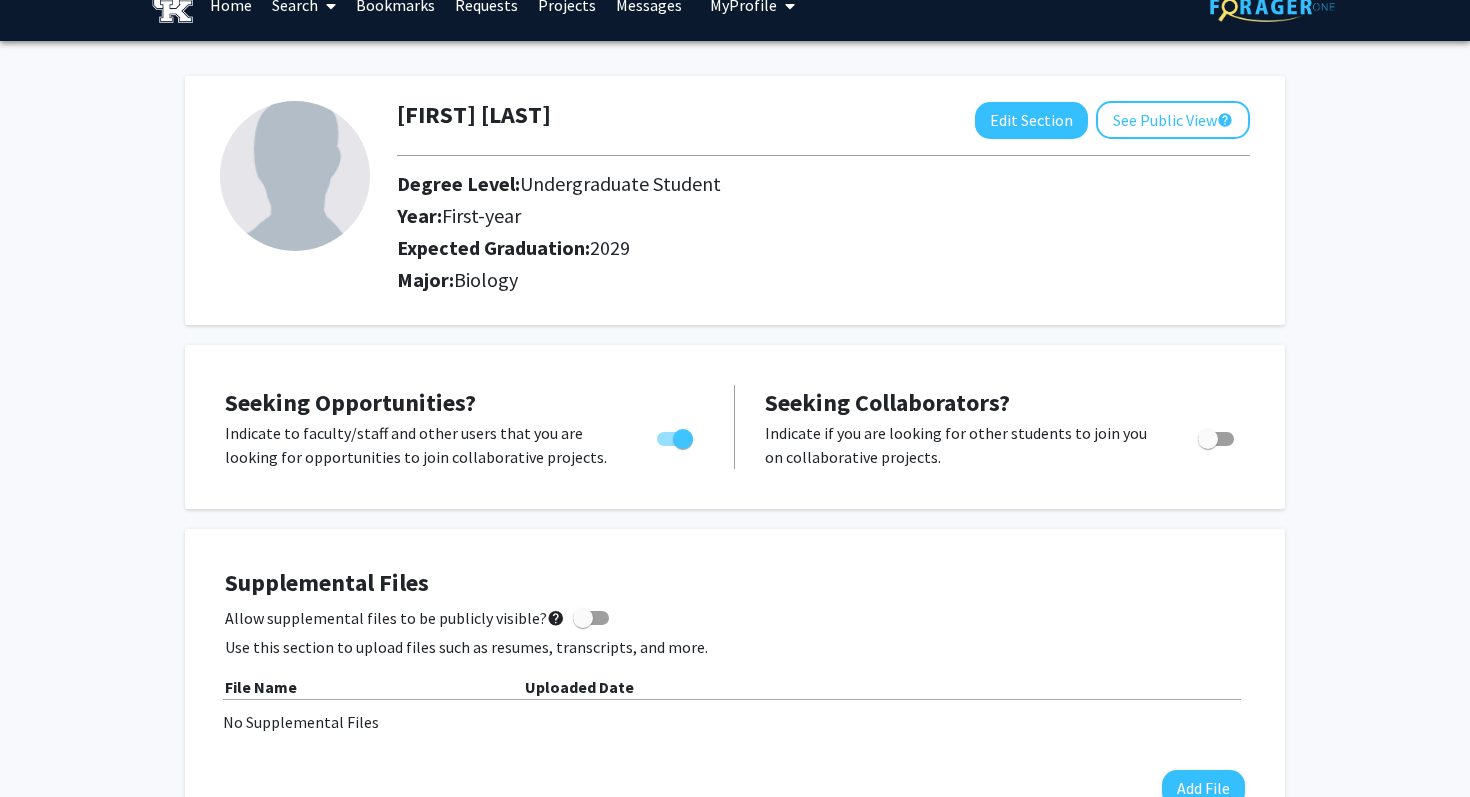 scroll, scrollTop: 32, scrollLeft: 0, axis: vertical 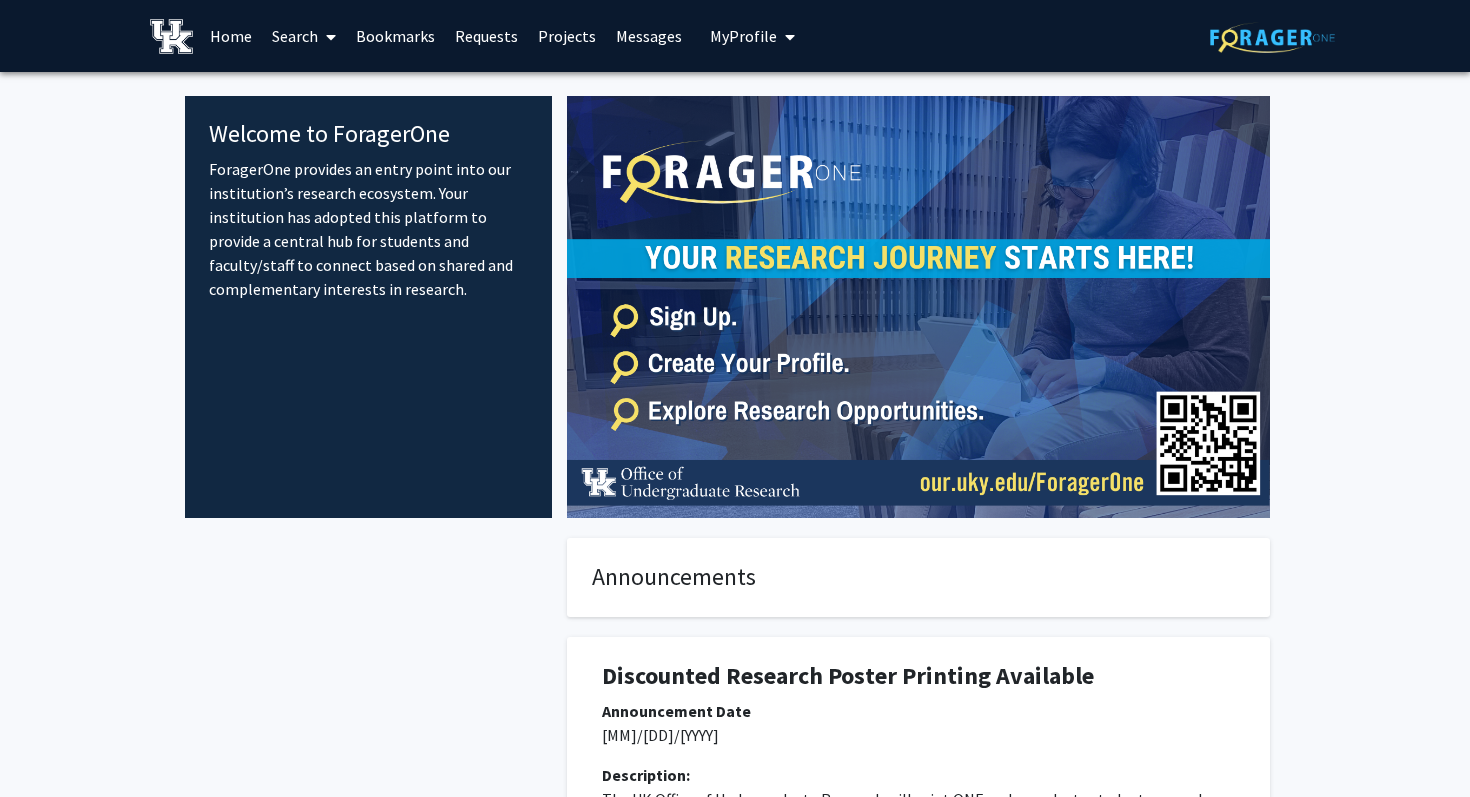 click on "Bookmarks" at bounding box center [395, 36] 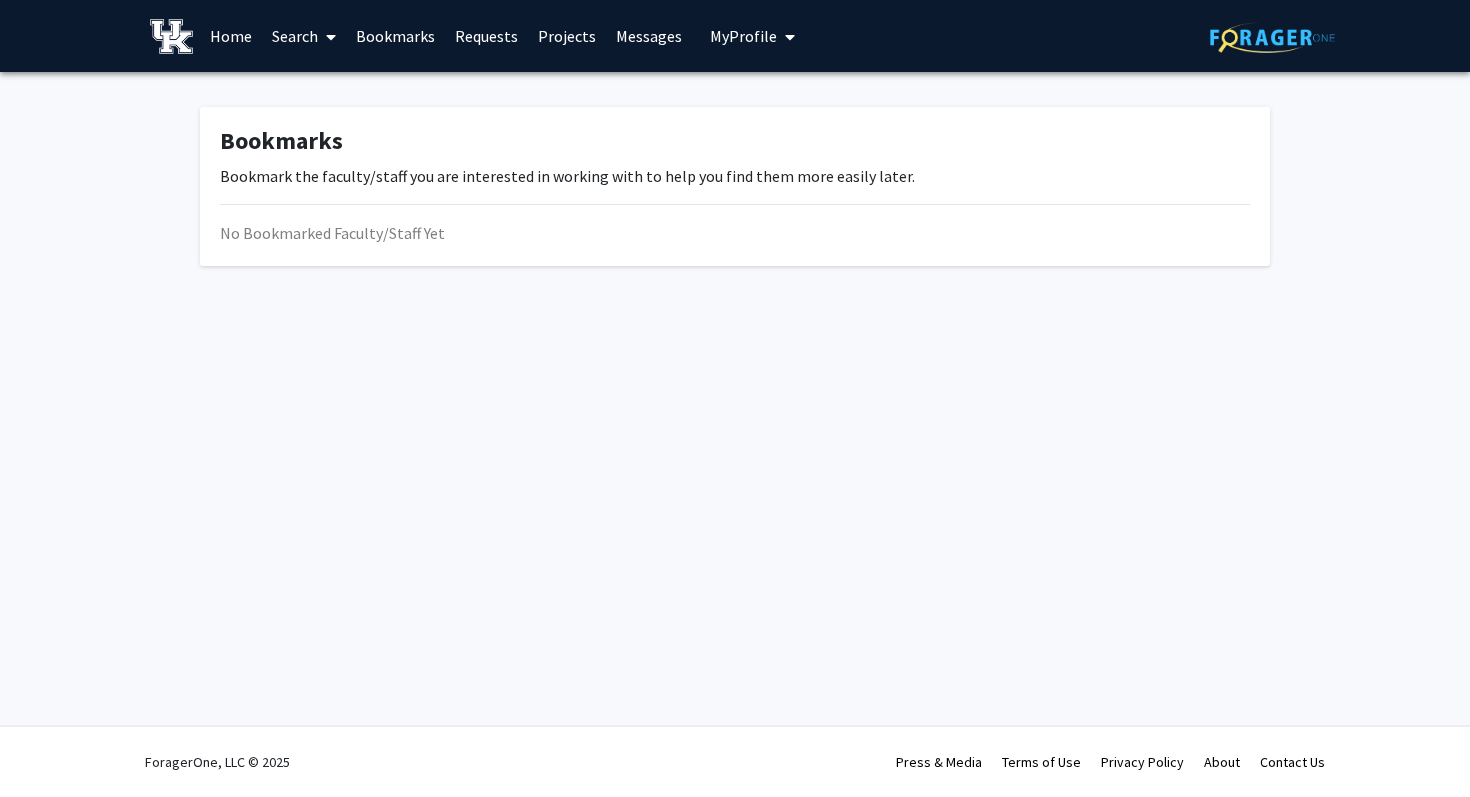 click on "Requests" at bounding box center (486, 36) 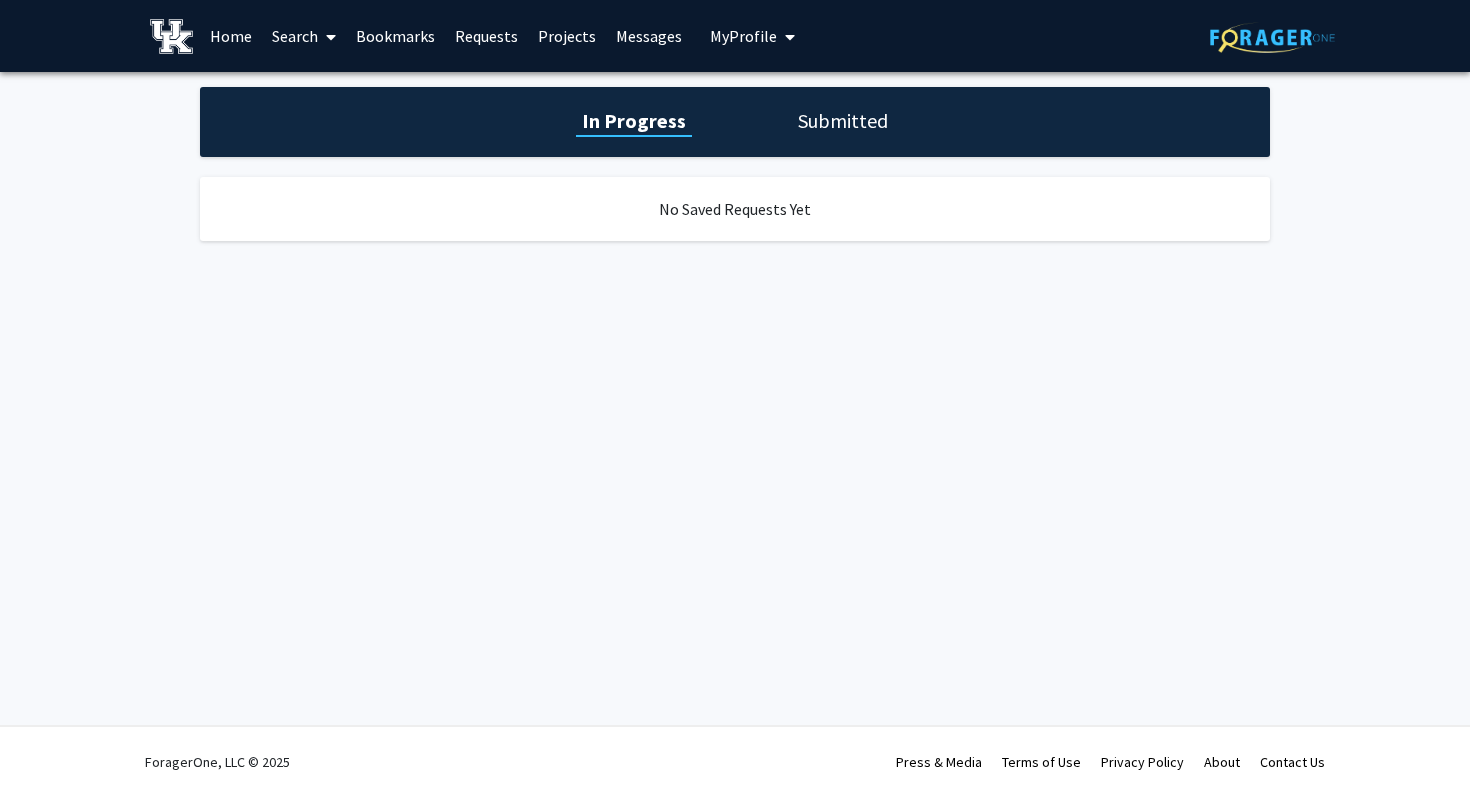 click on "Search" at bounding box center [304, 36] 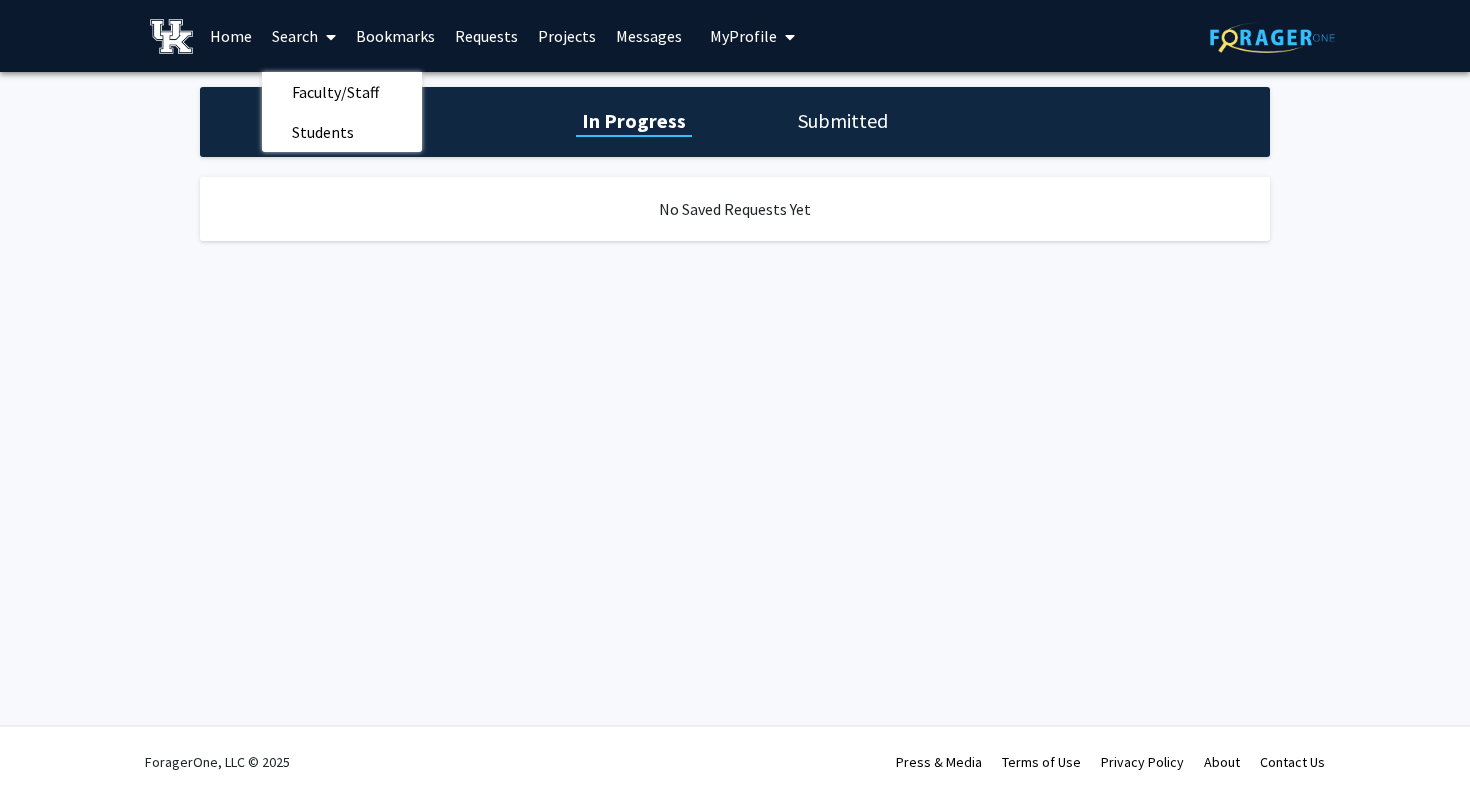 click on "Home" at bounding box center [231, 36] 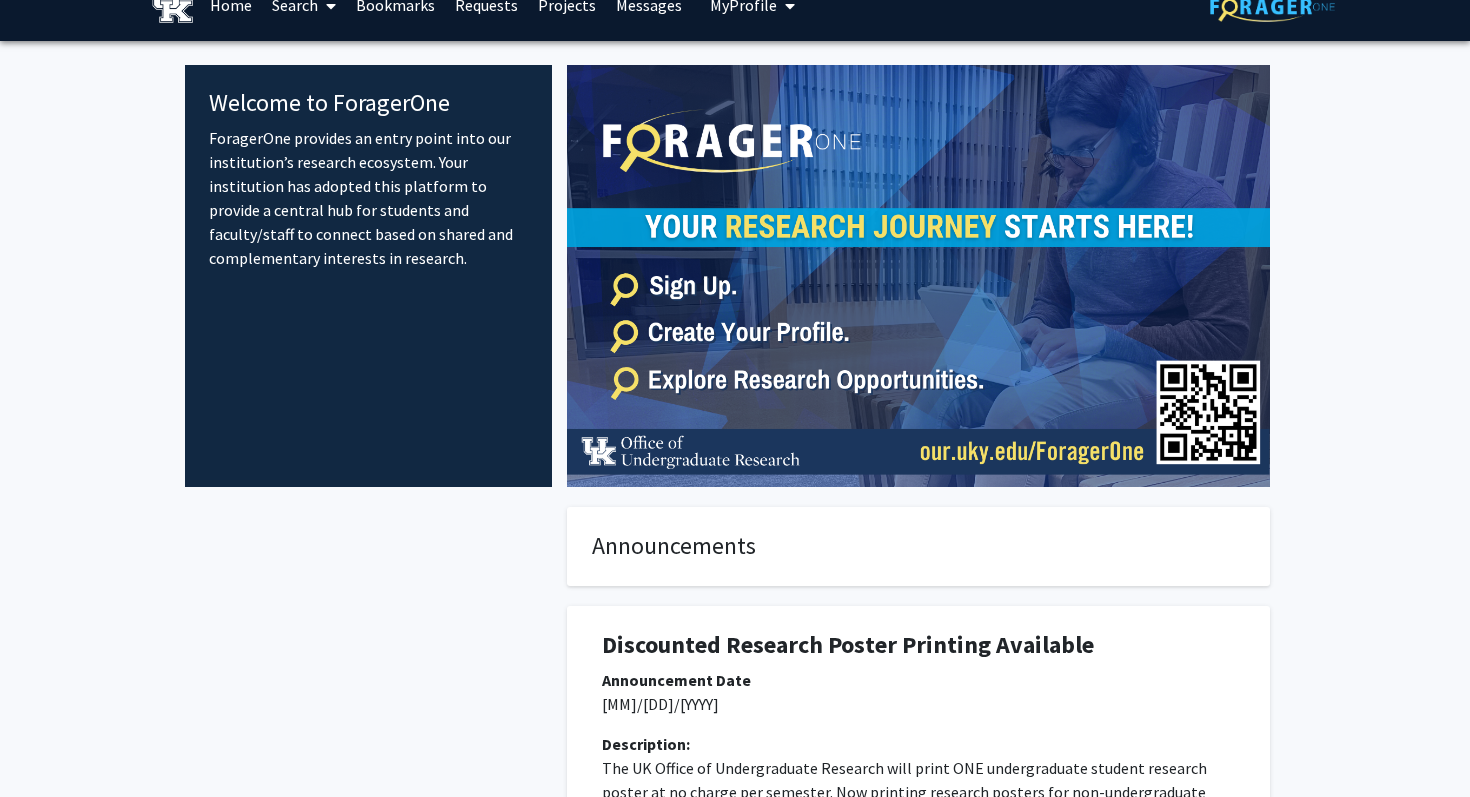 scroll, scrollTop: 42, scrollLeft: 0, axis: vertical 